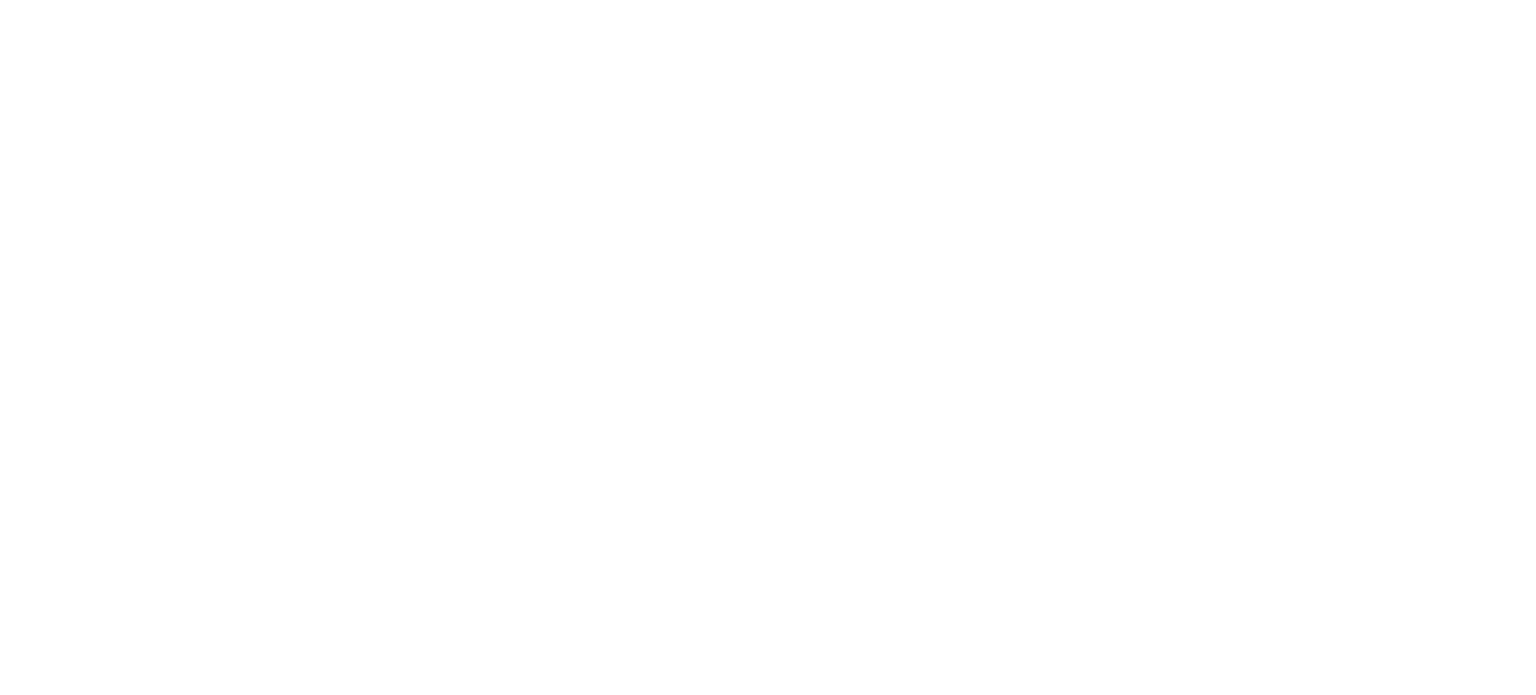 scroll, scrollTop: 0, scrollLeft: 0, axis: both 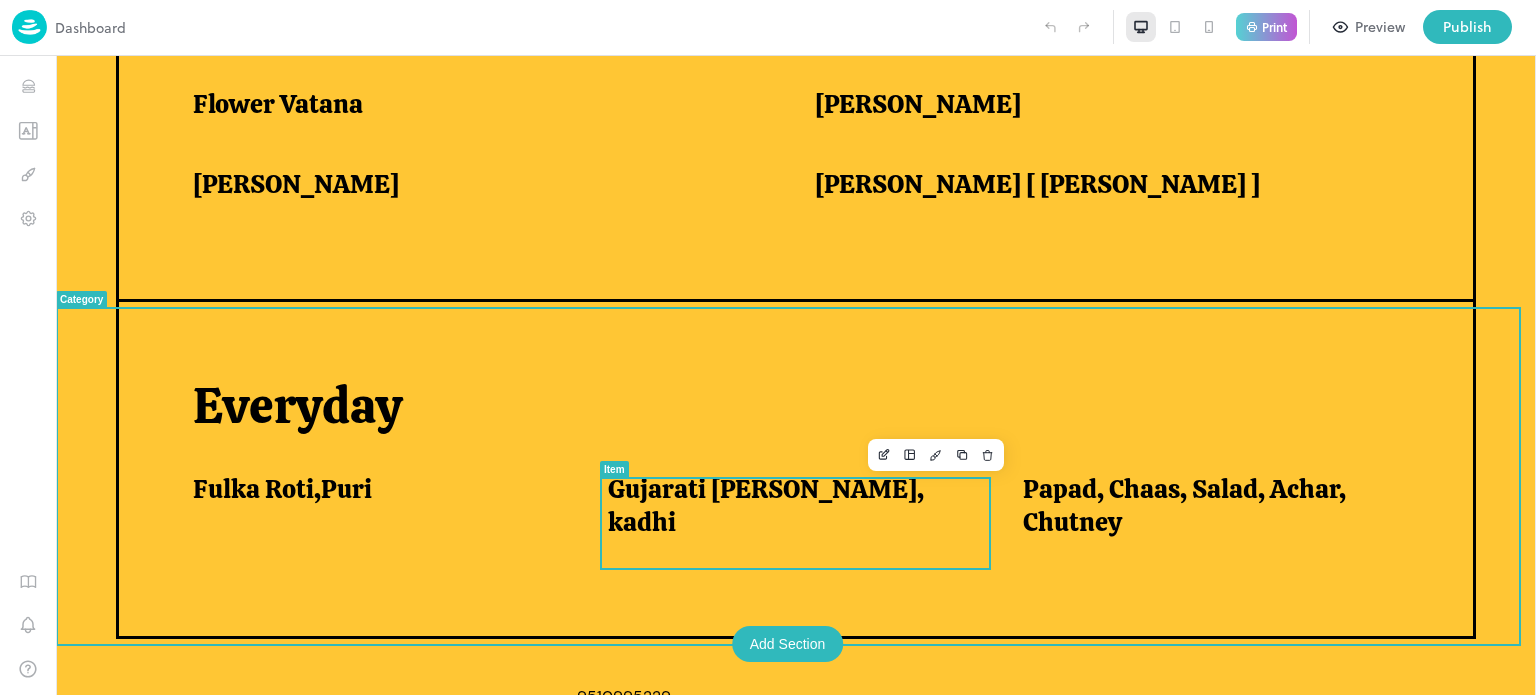 click on "Gujarati [PERSON_NAME], kadhi" at bounding box center (791, 505) 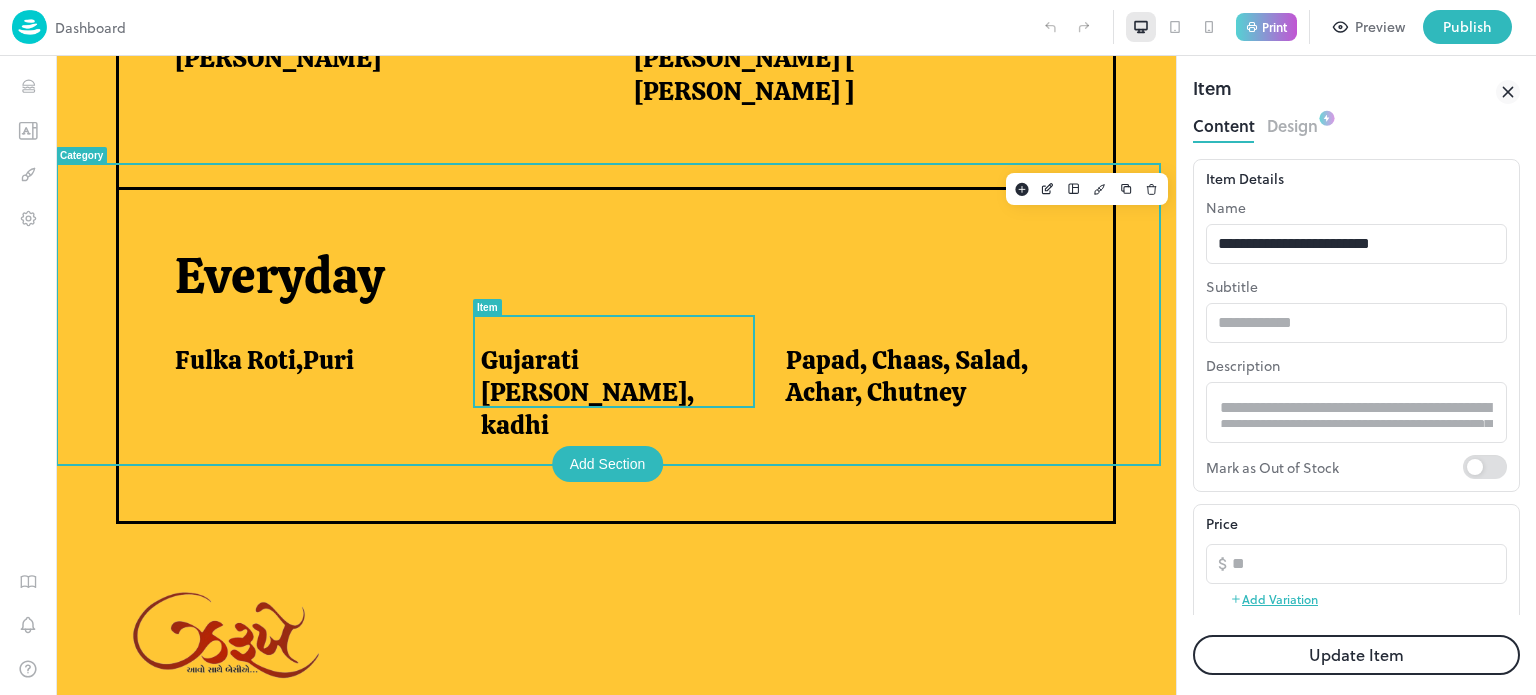 scroll, scrollTop: 0, scrollLeft: 0, axis: both 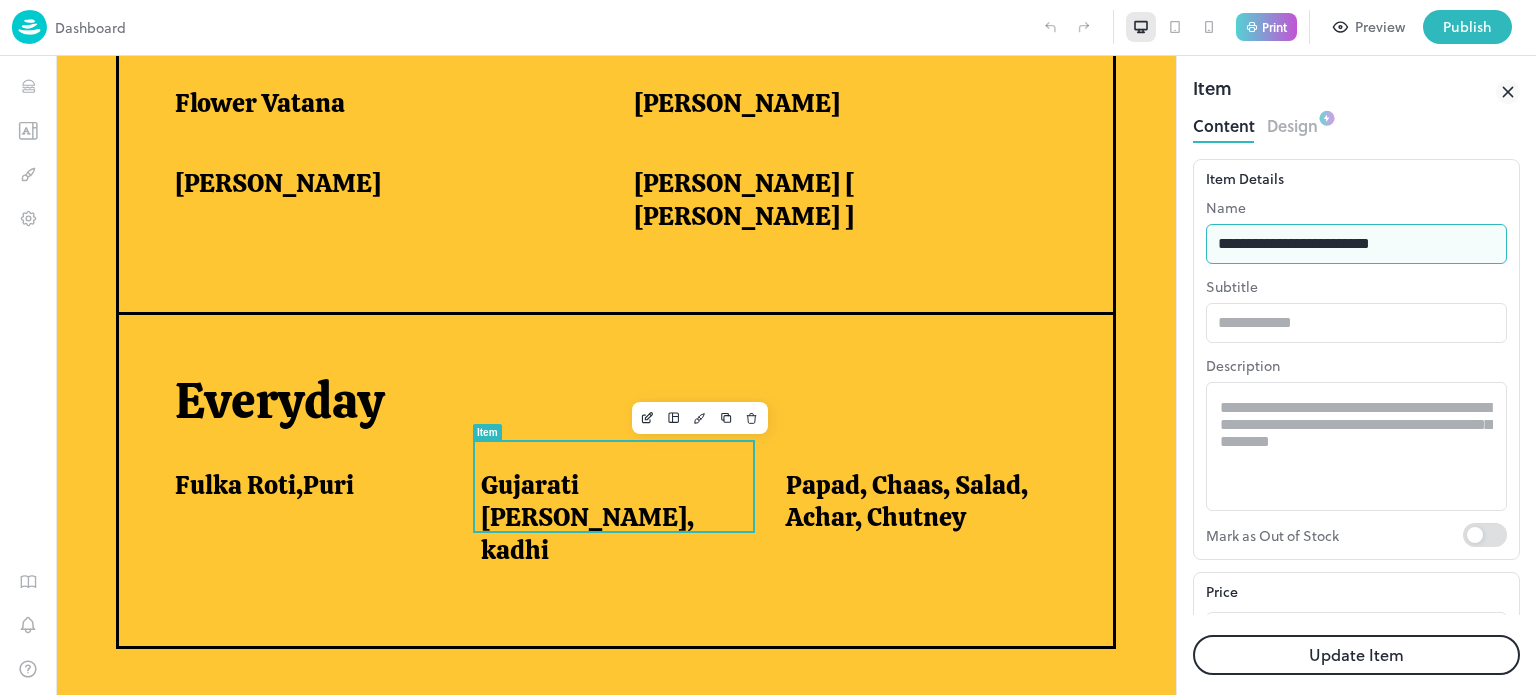 click on "**********" at bounding box center (1356, 244) 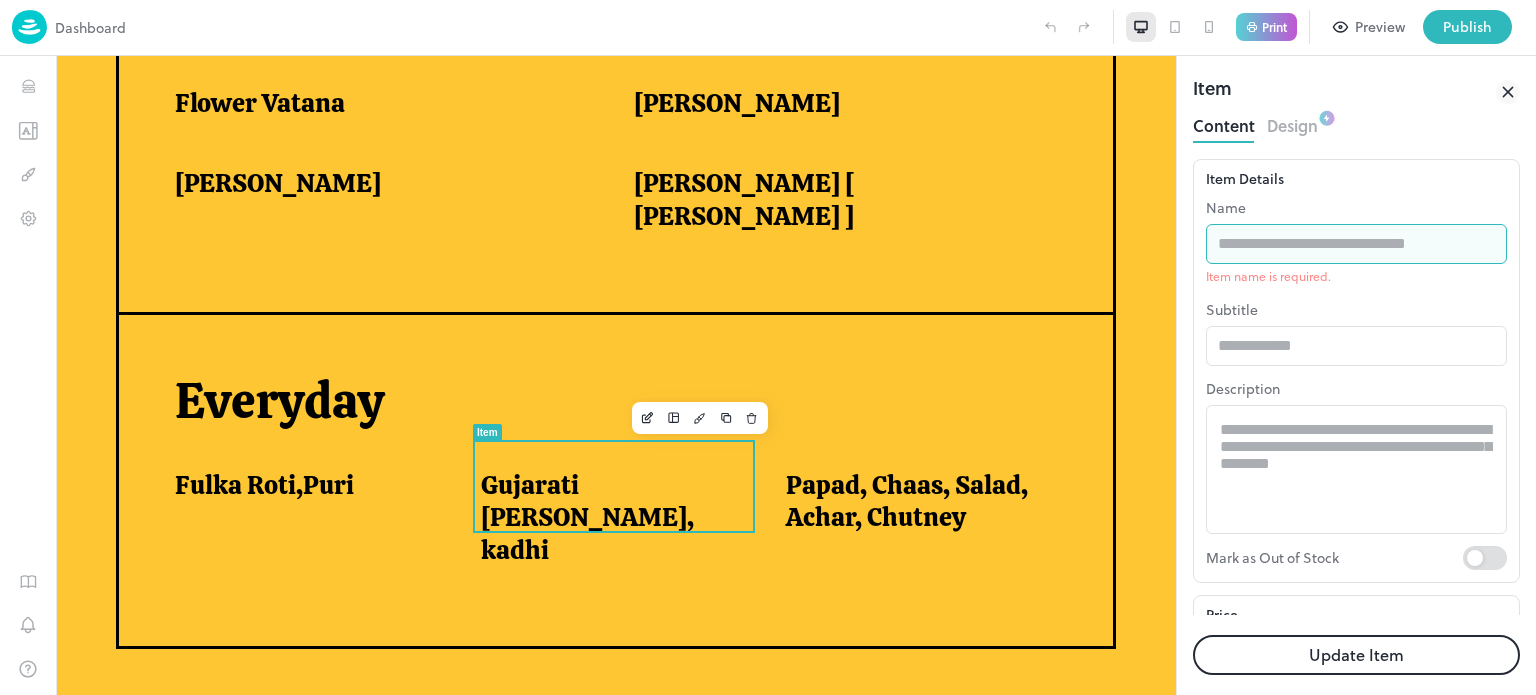 click at bounding box center (1356, 244) 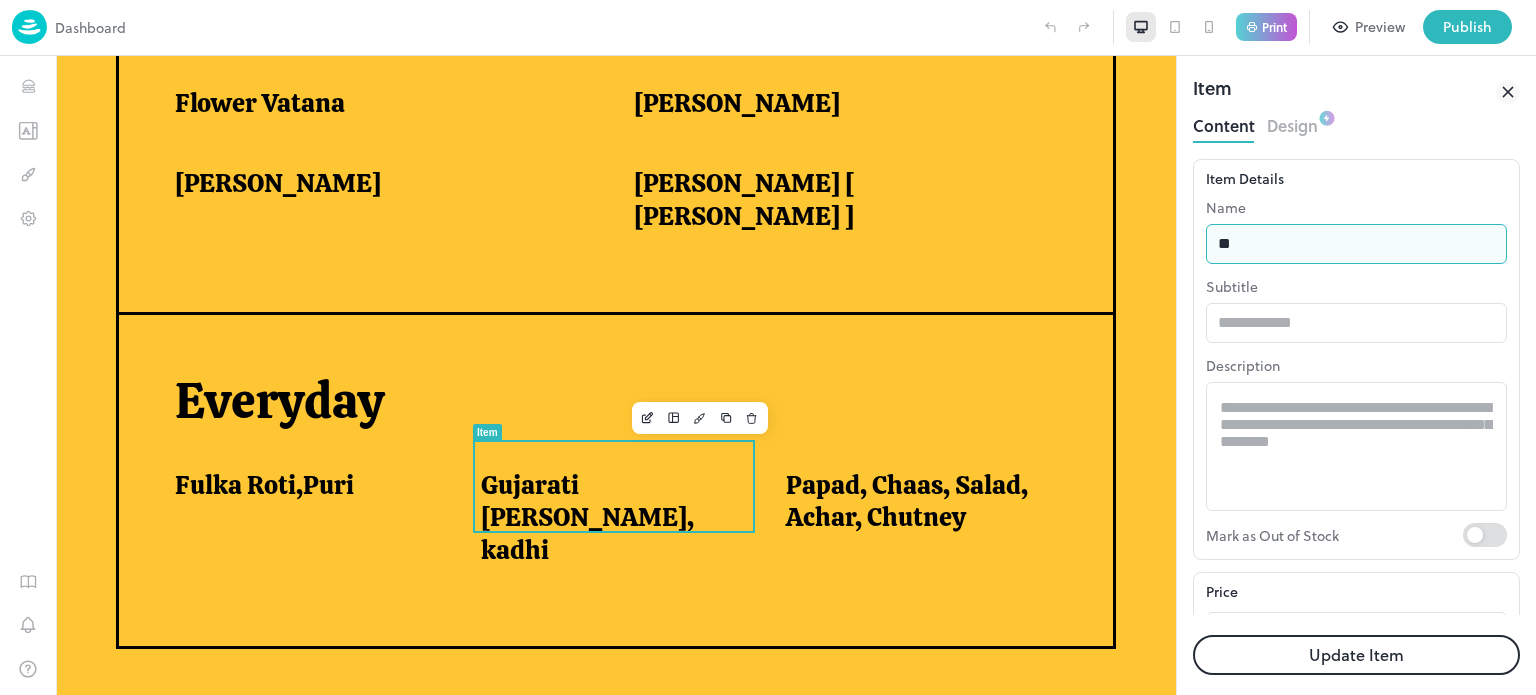 type on "*" 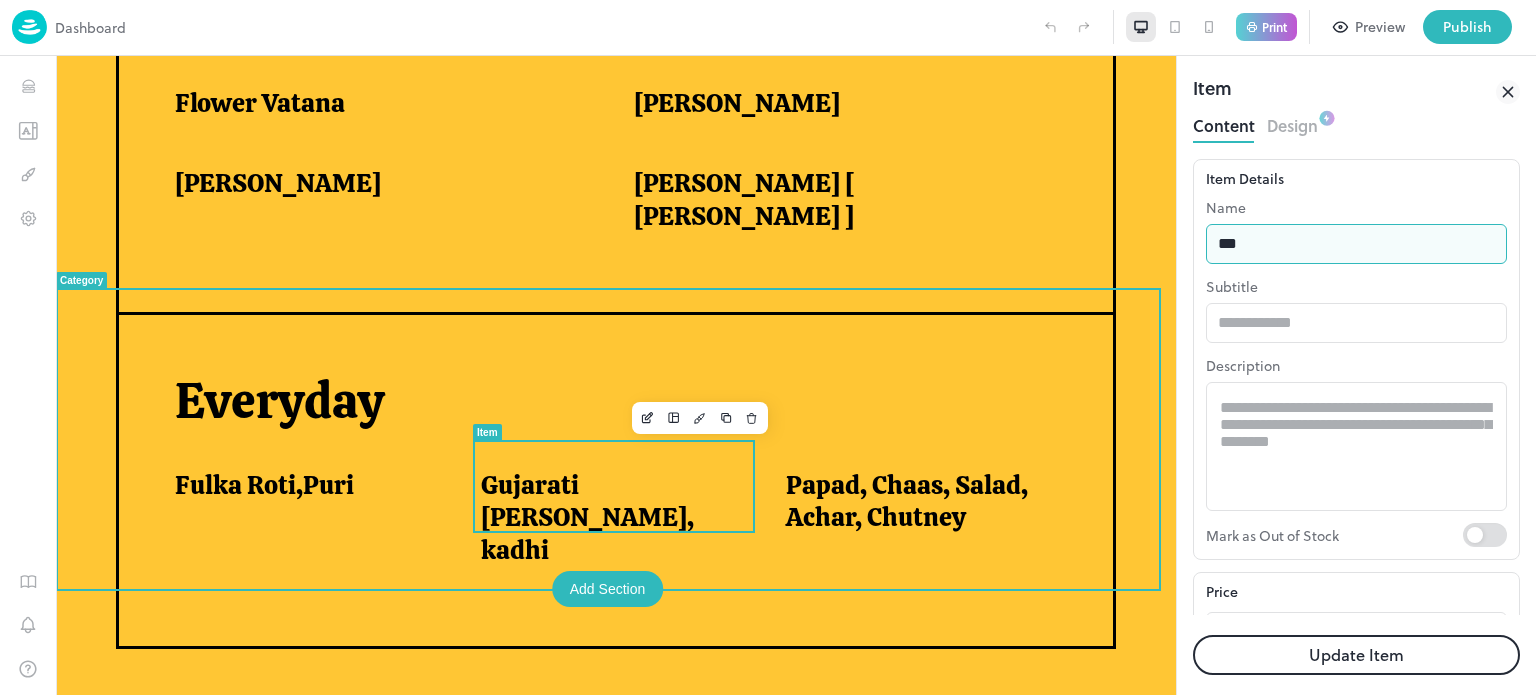 type on "***" 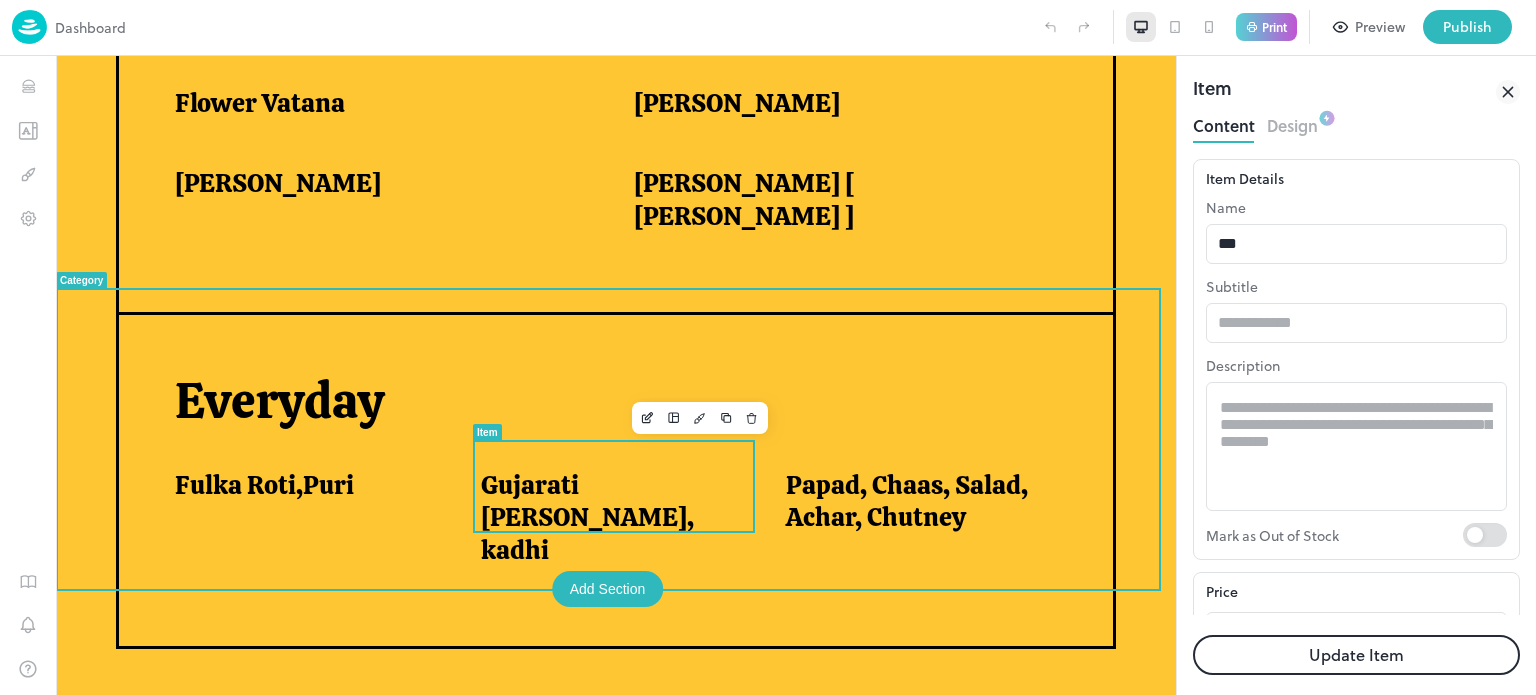 click on "Gujarati [PERSON_NAME], kadhi" at bounding box center (609, 518) 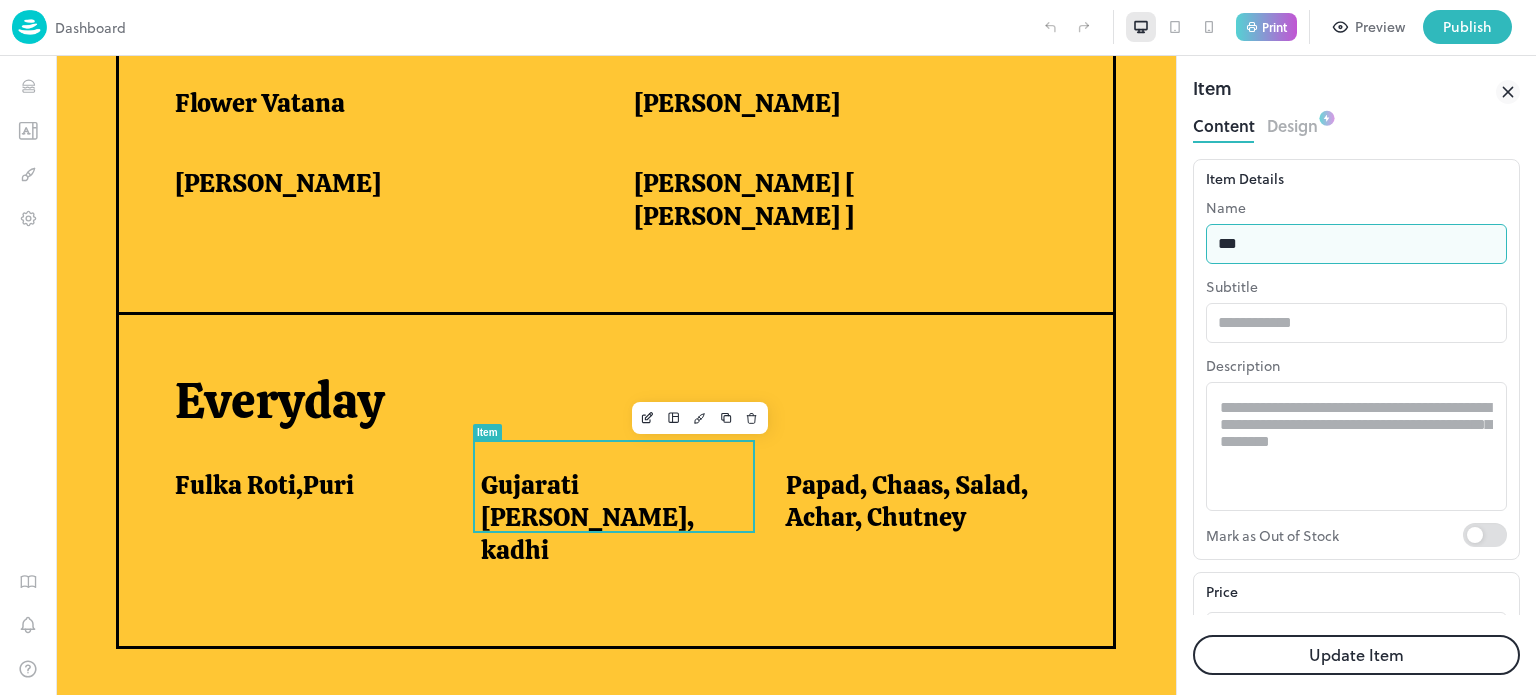 click on "***" at bounding box center (1356, 244) 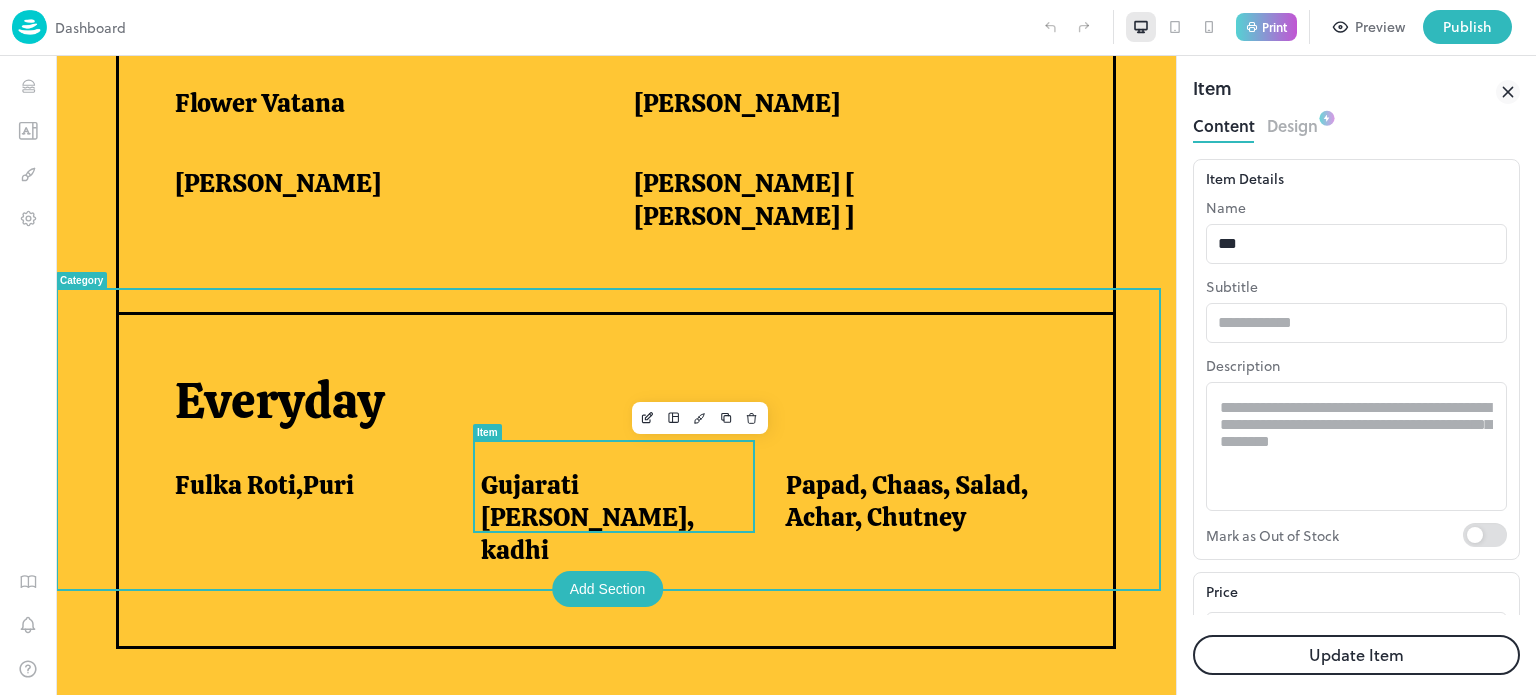 click on "Gujarati [PERSON_NAME], kadhi" at bounding box center (609, 518) 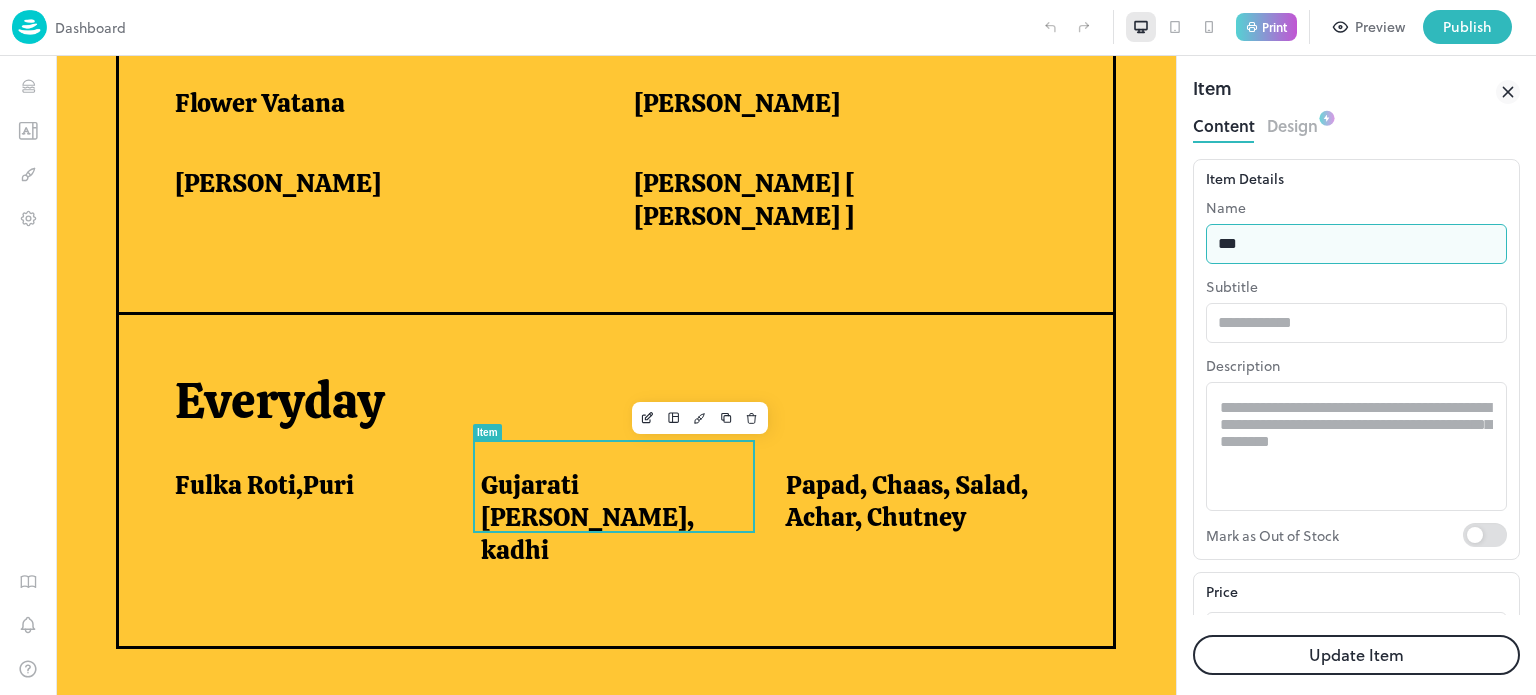 click on "***" at bounding box center [1356, 244] 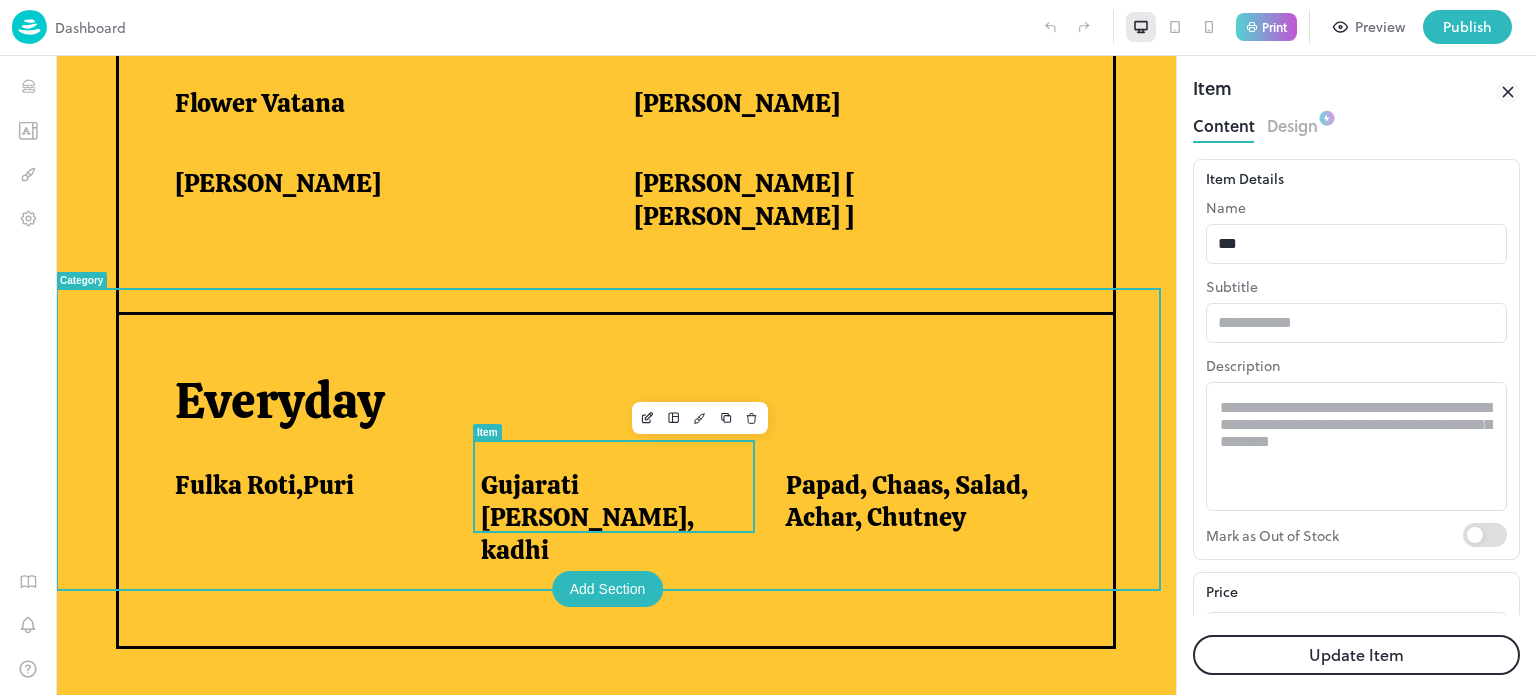 click on "Gujarati [PERSON_NAME], kadhi" at bounding box center (609, 518) 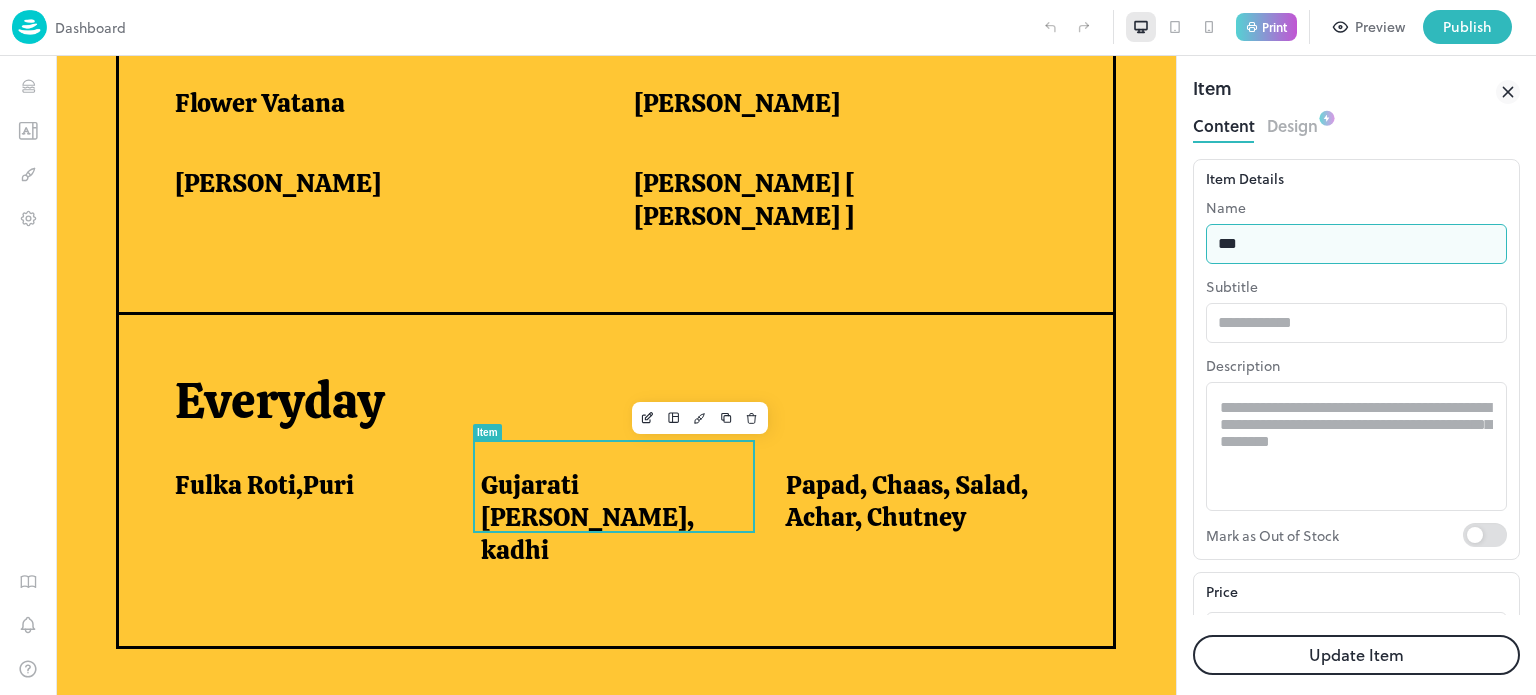 click on "***" at bounding box center (1356, 244) 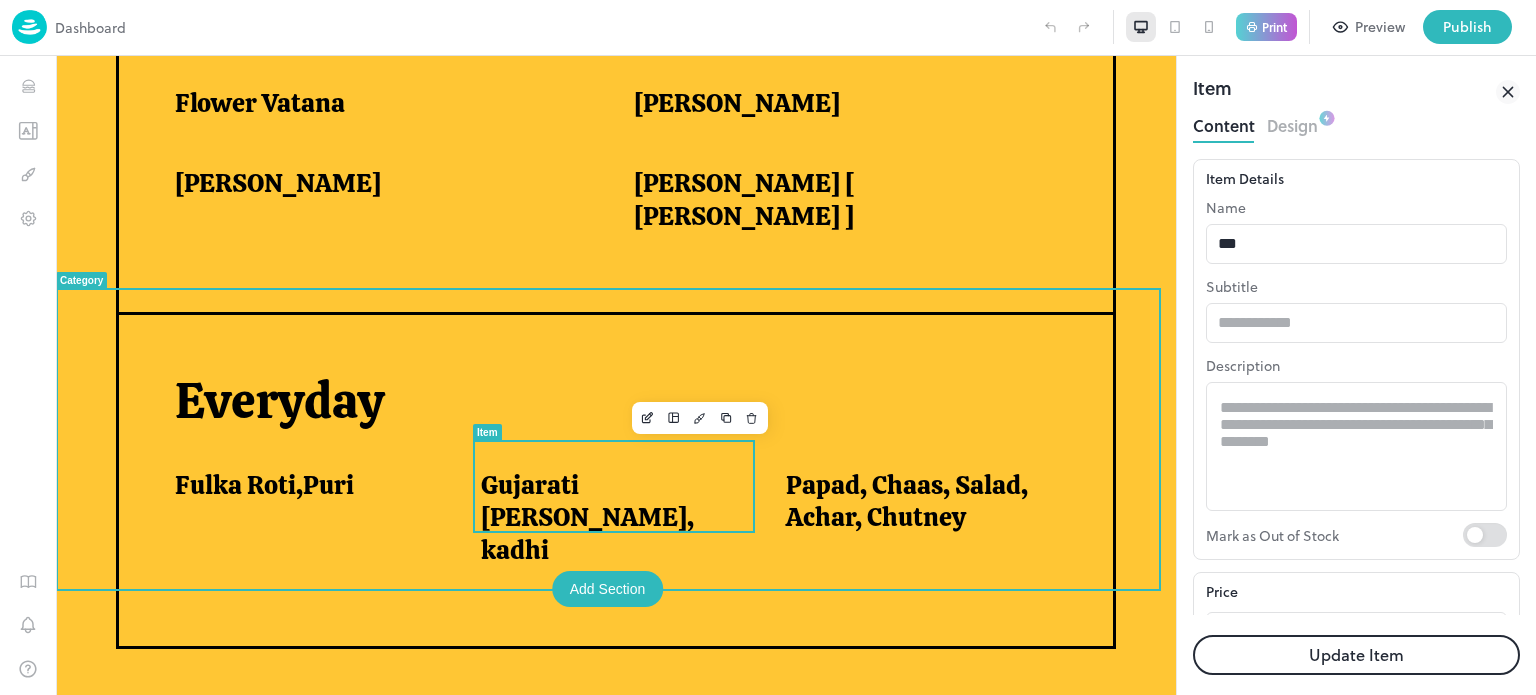 click on "Gujarati [PERSON_NAME], kadhi" at bounding box center (609, 518) 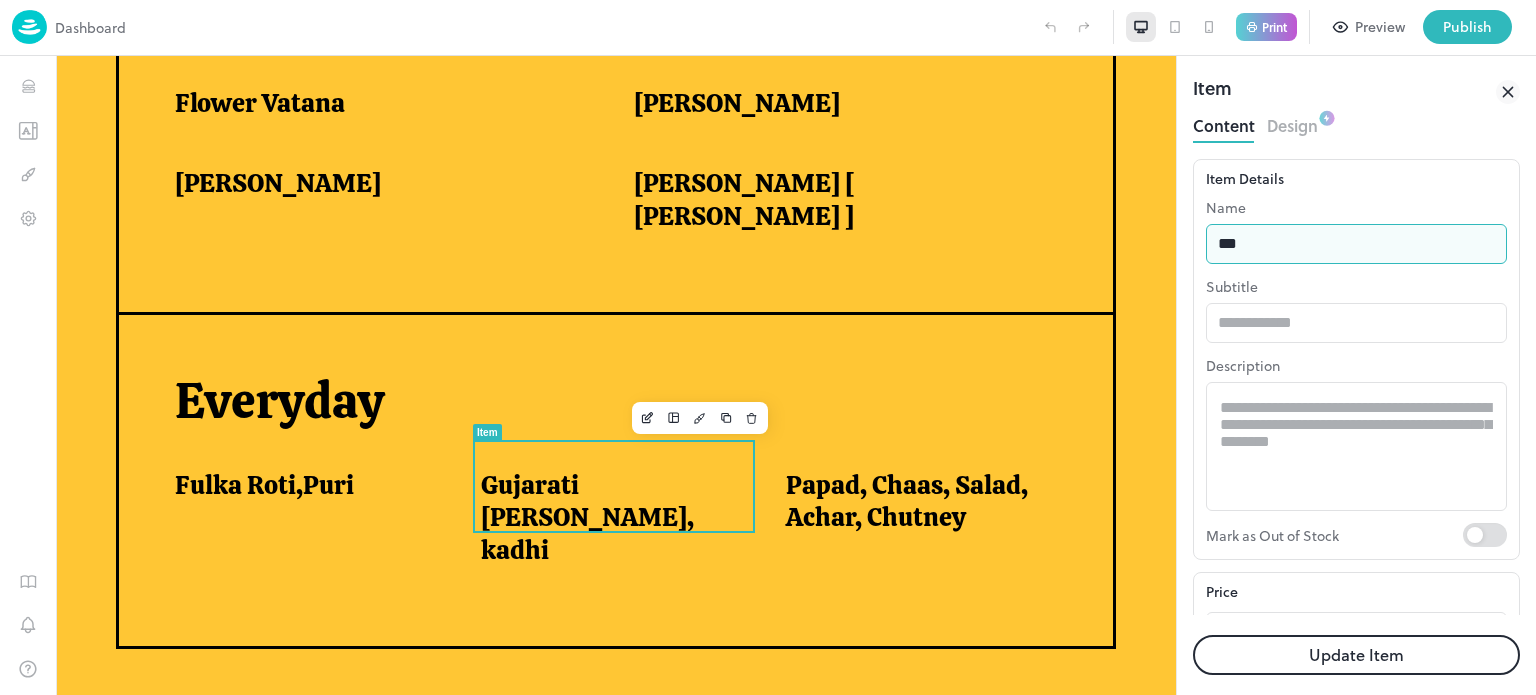 click on "***" at bounding box center (1356, 244) 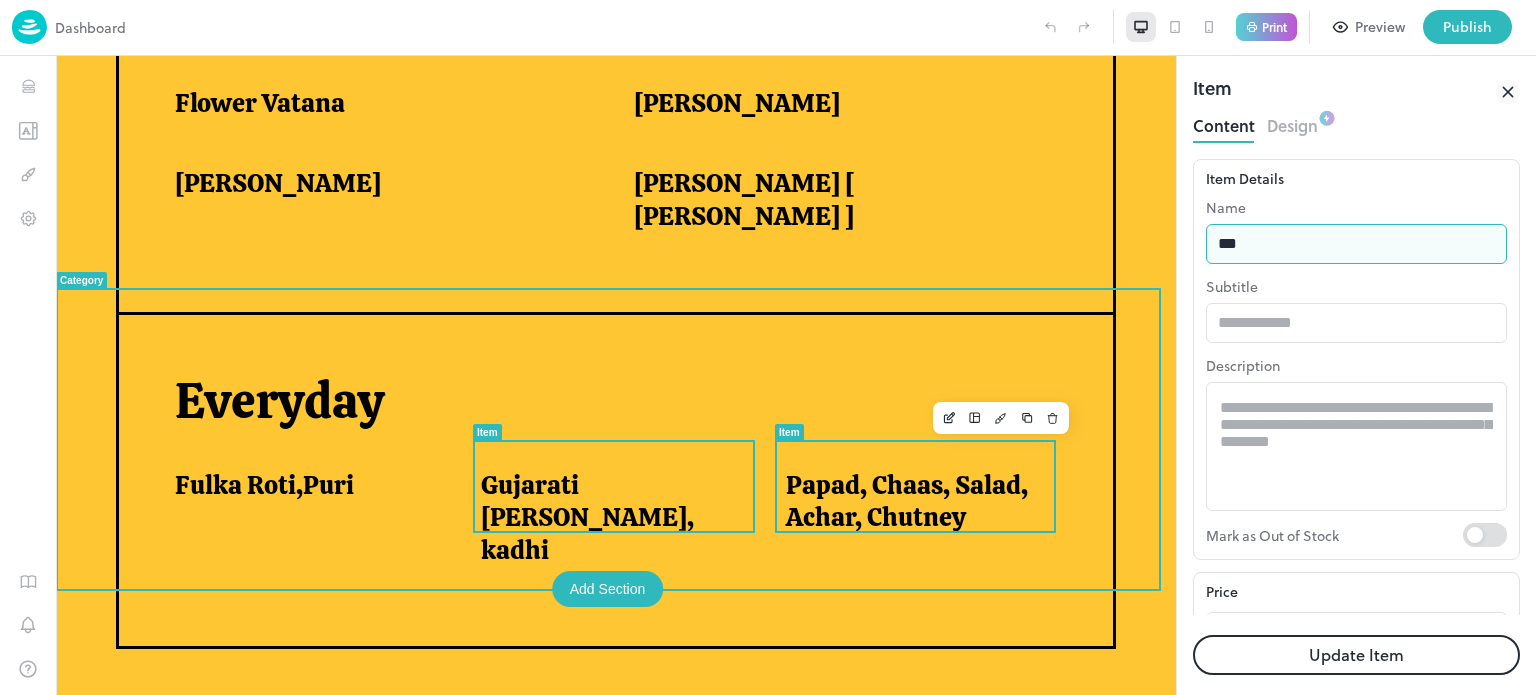 click on "Papad, Chaas, Salad, Achar, Chutney" at bounding box center [914, 501] 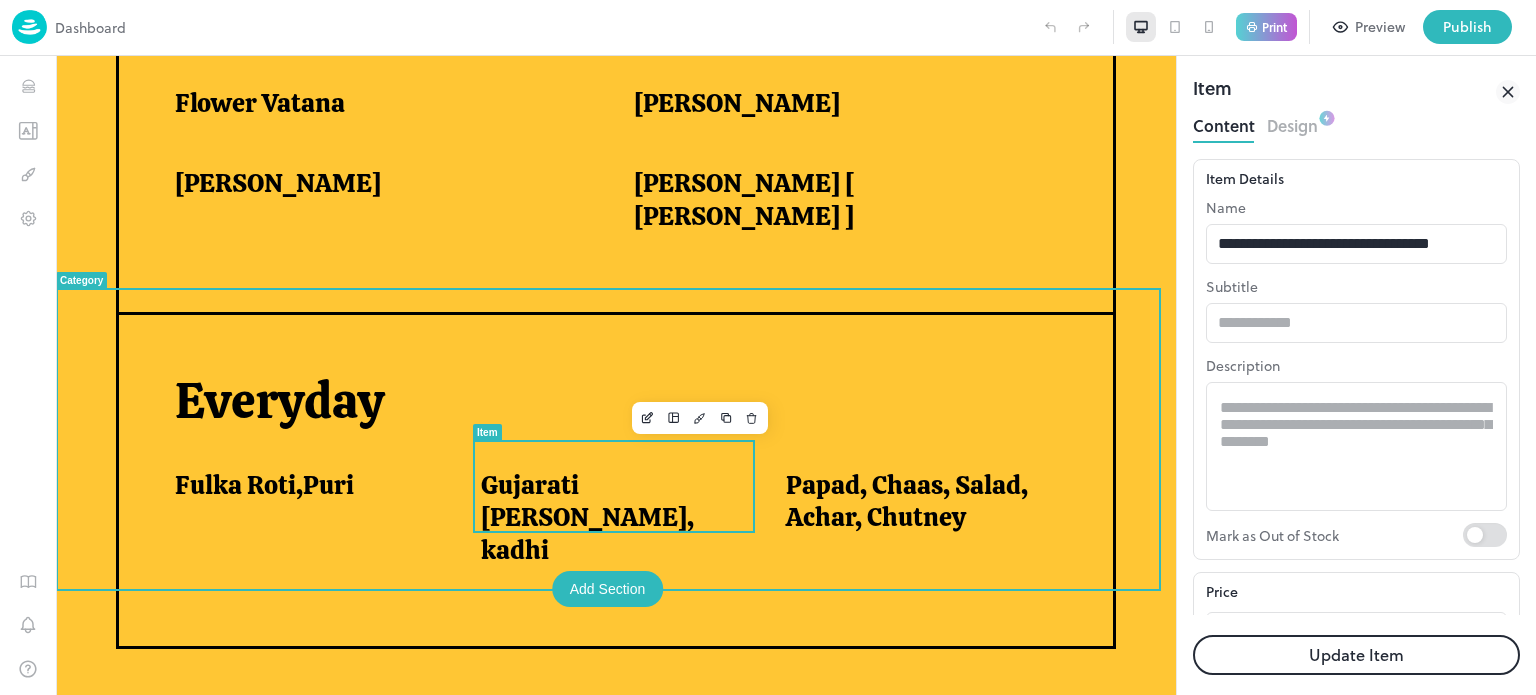 click on "Gujarati [PERSON_NAME], kadhi" at bounding box center (609, 518) 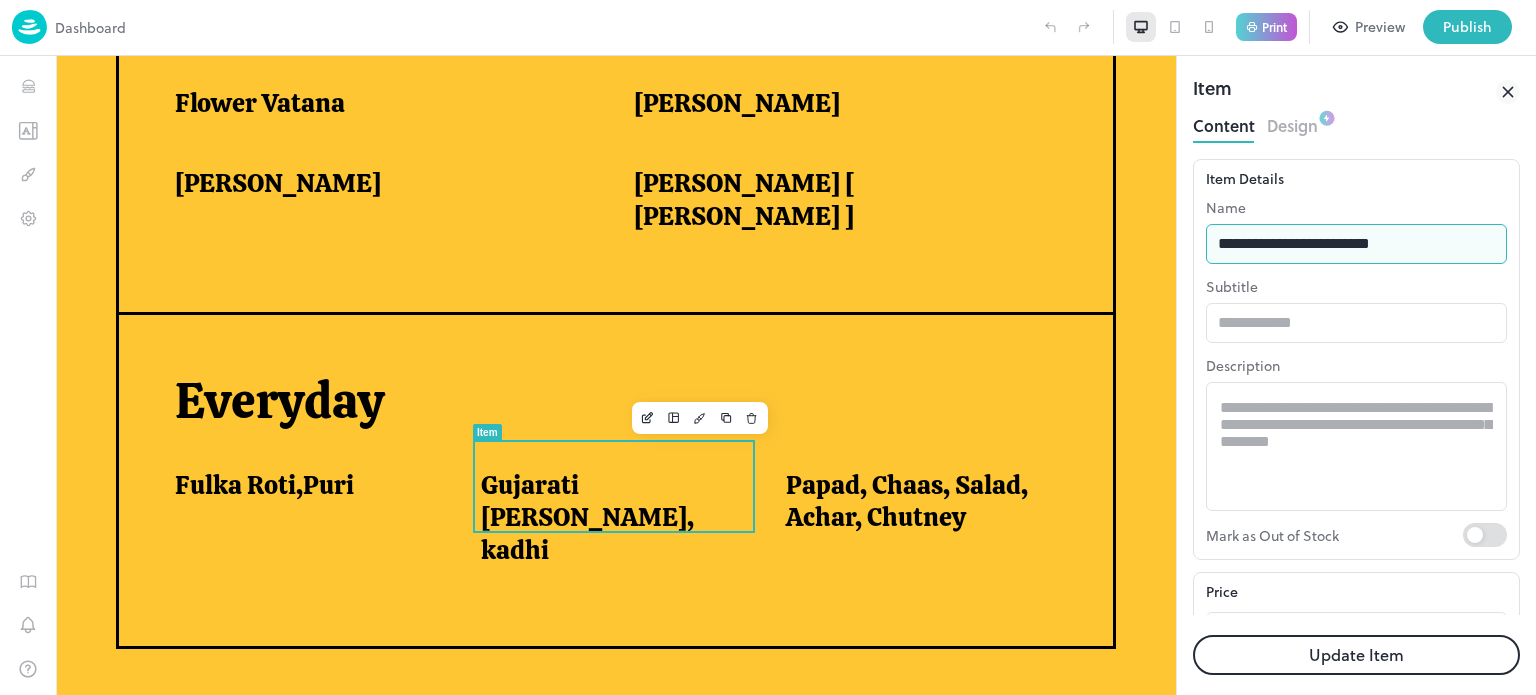 click on "**********" at bounding box center (1356, 244) 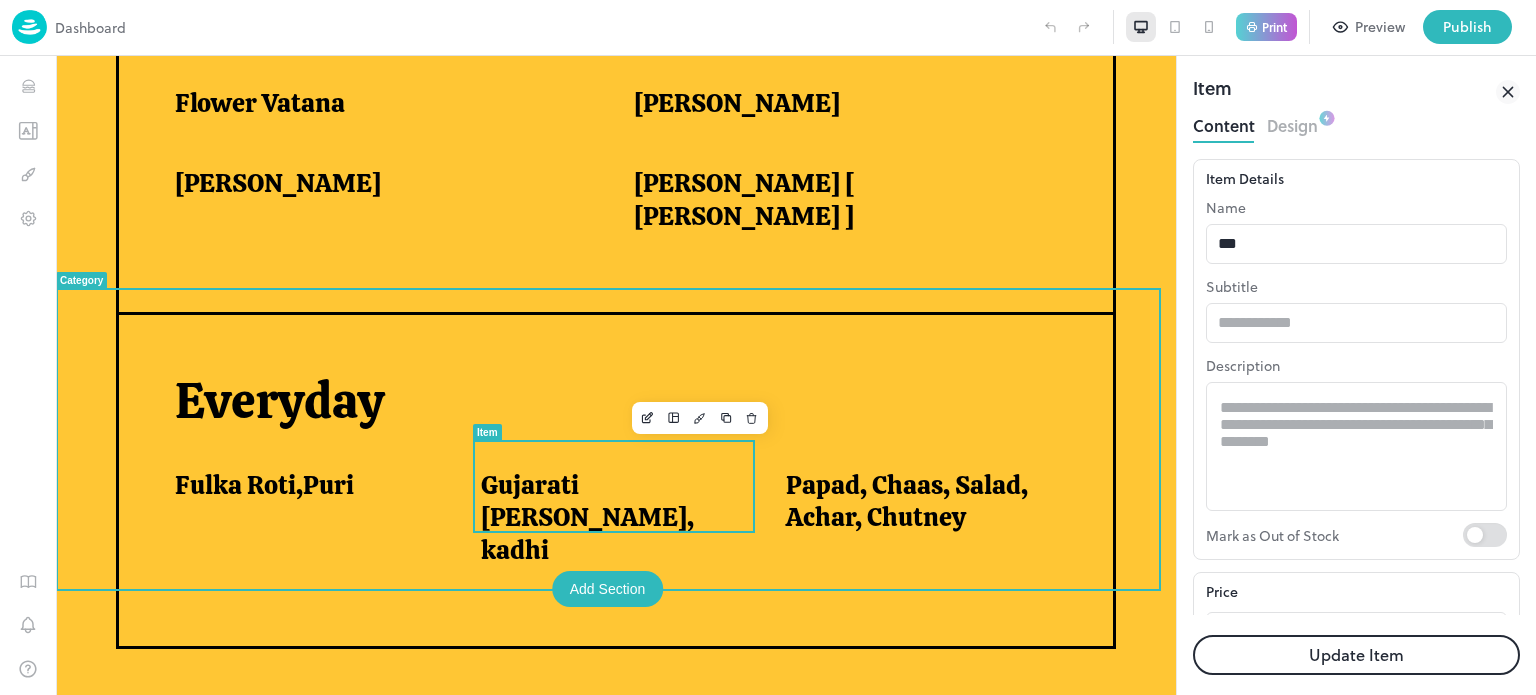 click at bounding box center [614, 532] 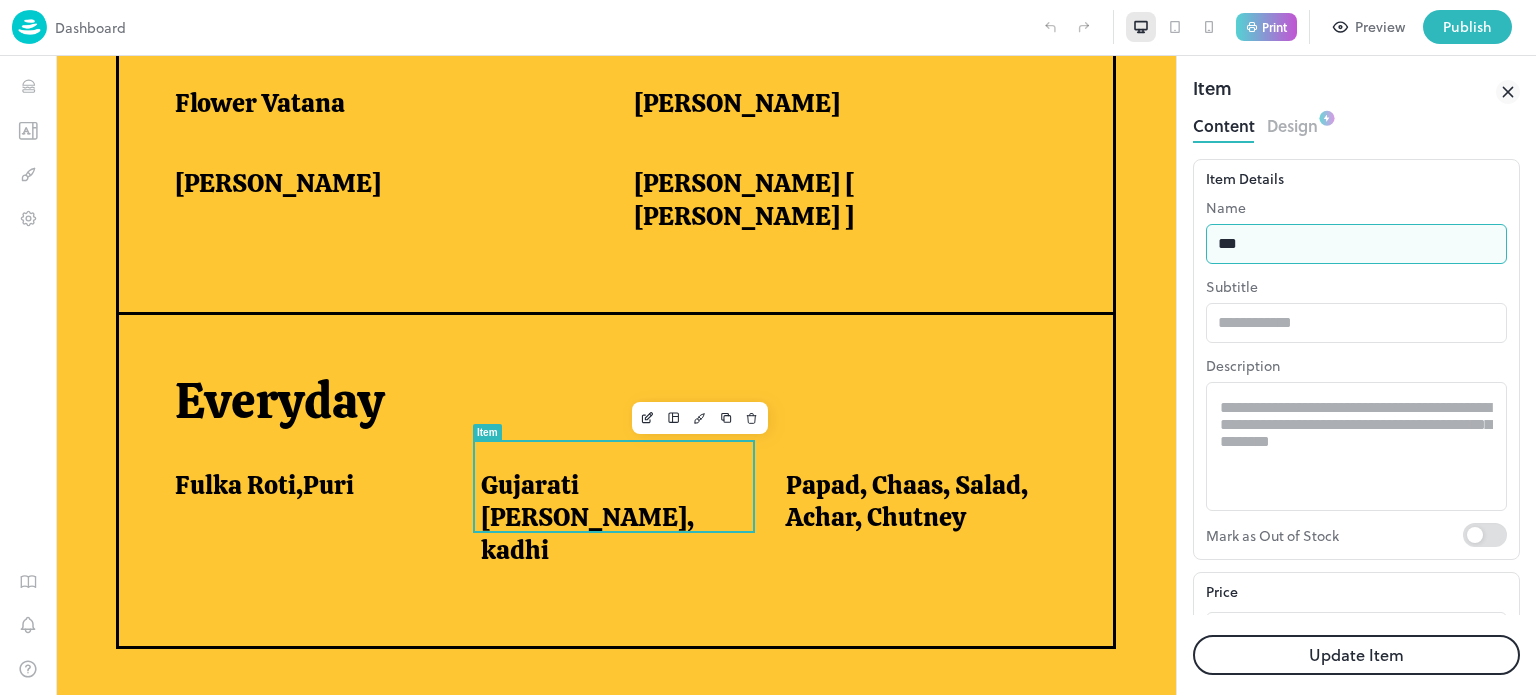 click on "***" at bounding box center (1356, 244) 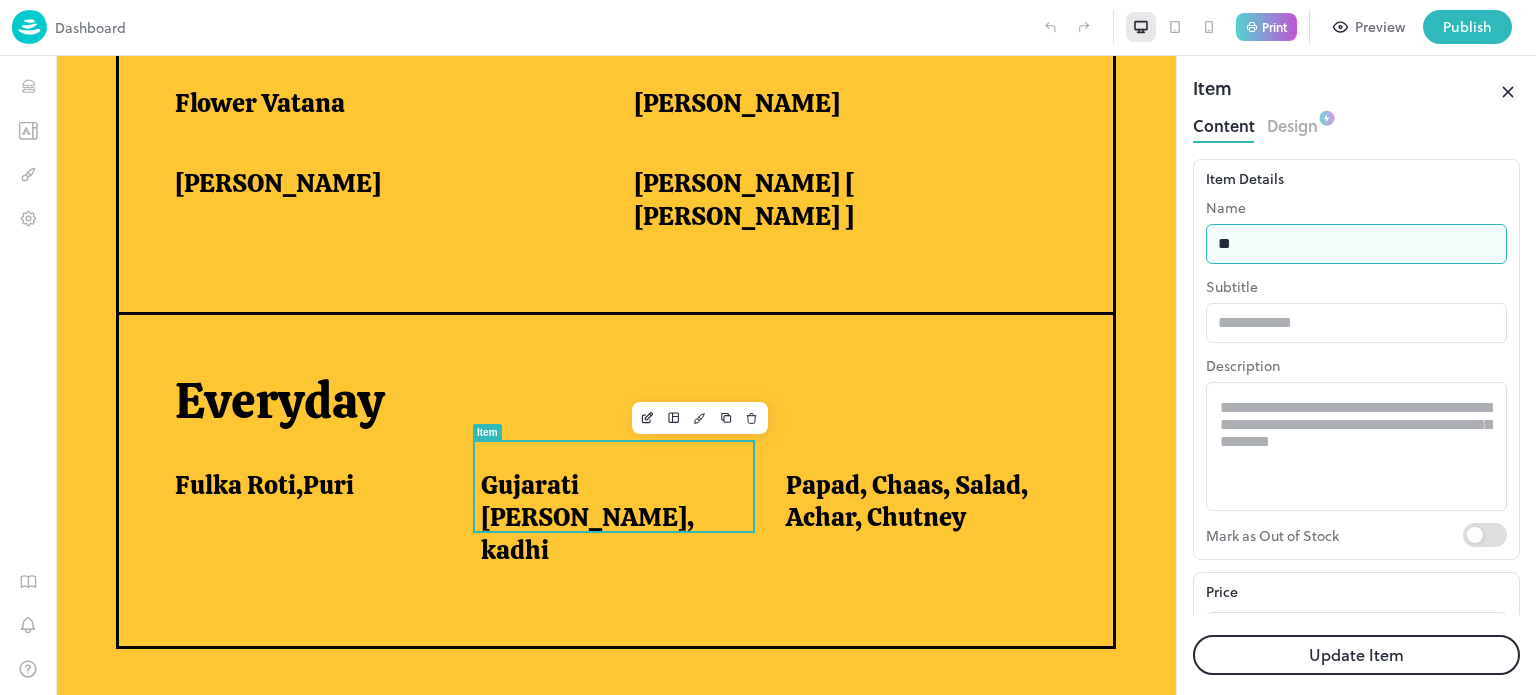type on "*" 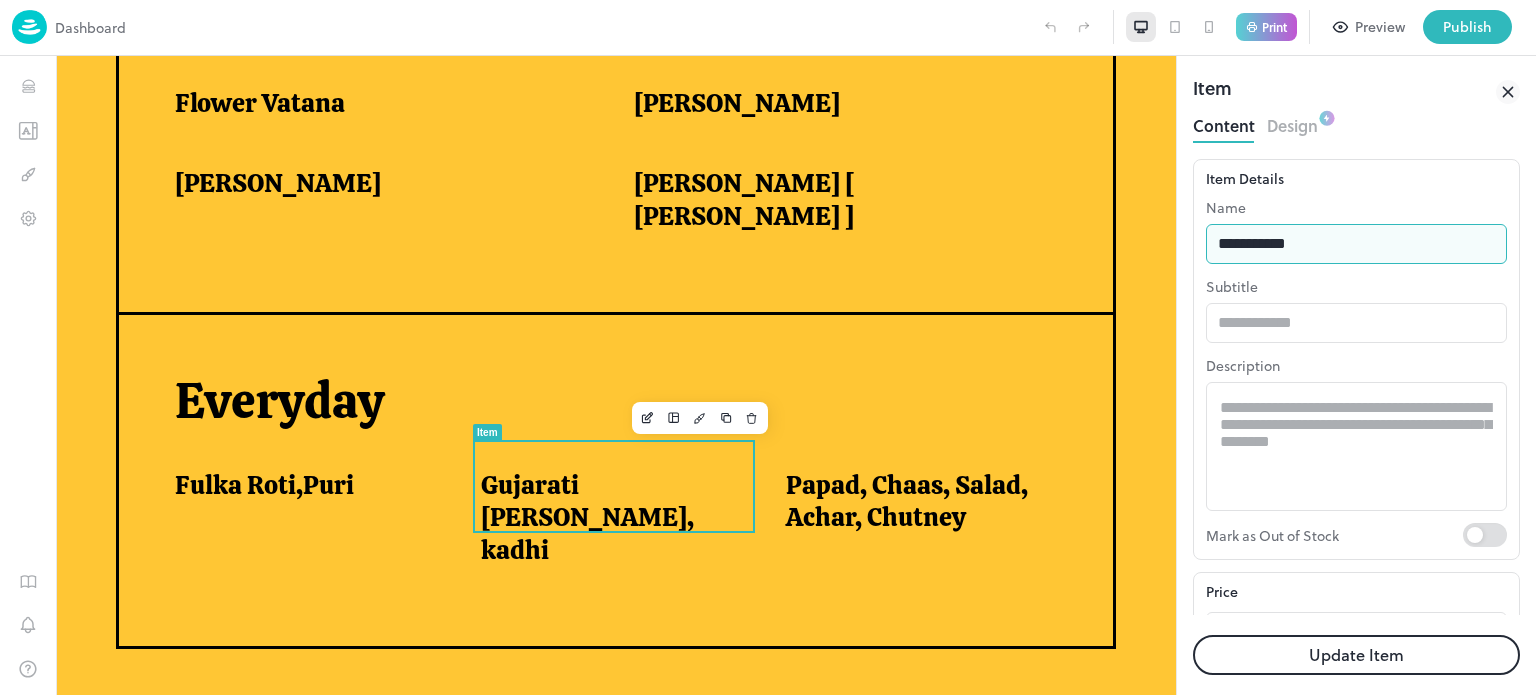 type on "**********" 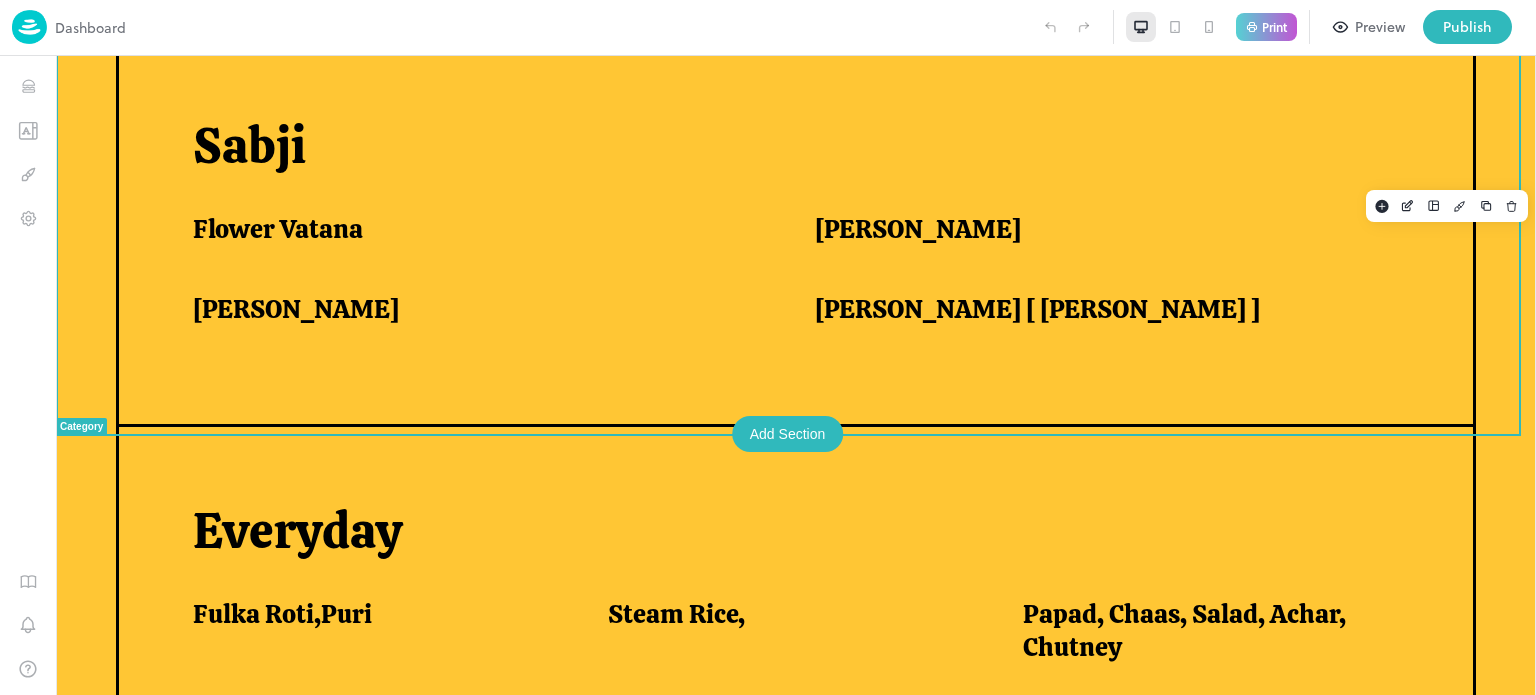 scroll, scrollTop: 1601, scrollLeft: 0, axis: vertical 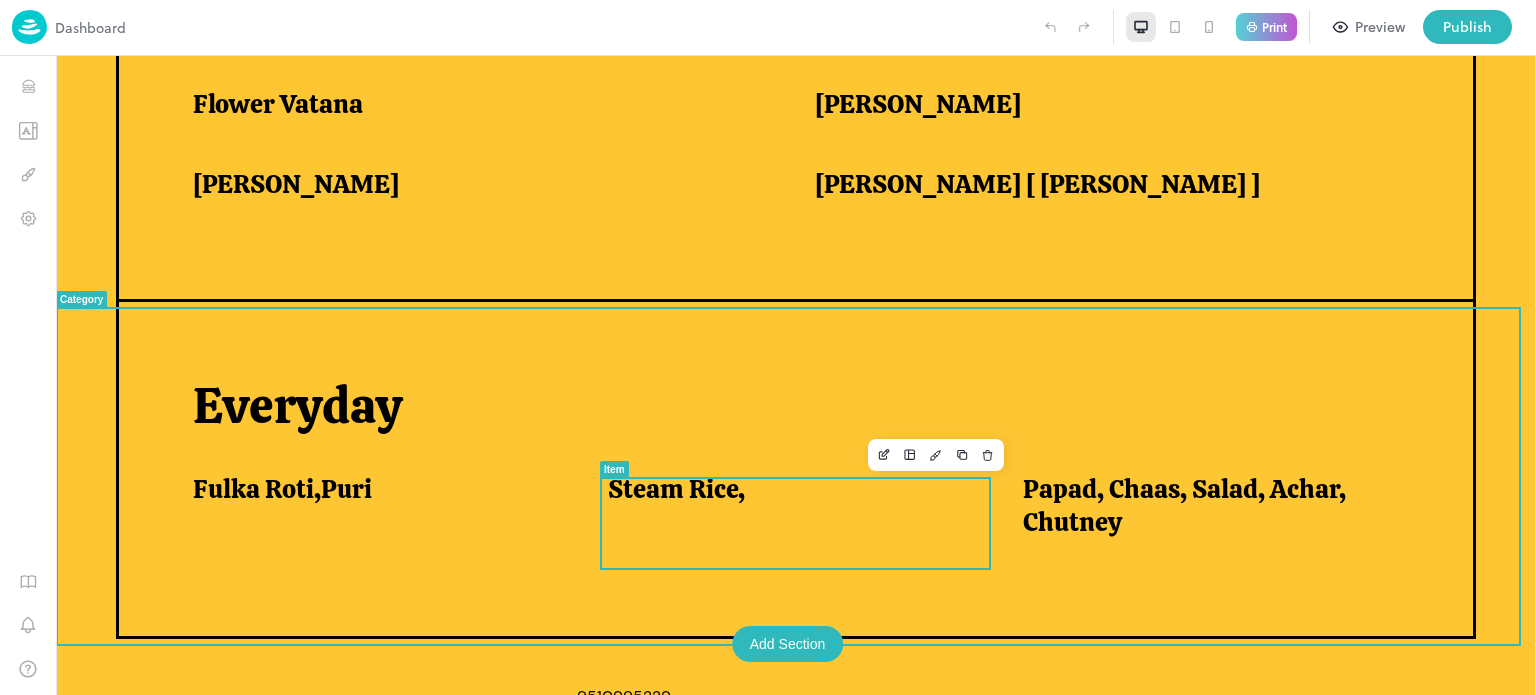 click on "Steam Rice," at bounding box center [676, 489] 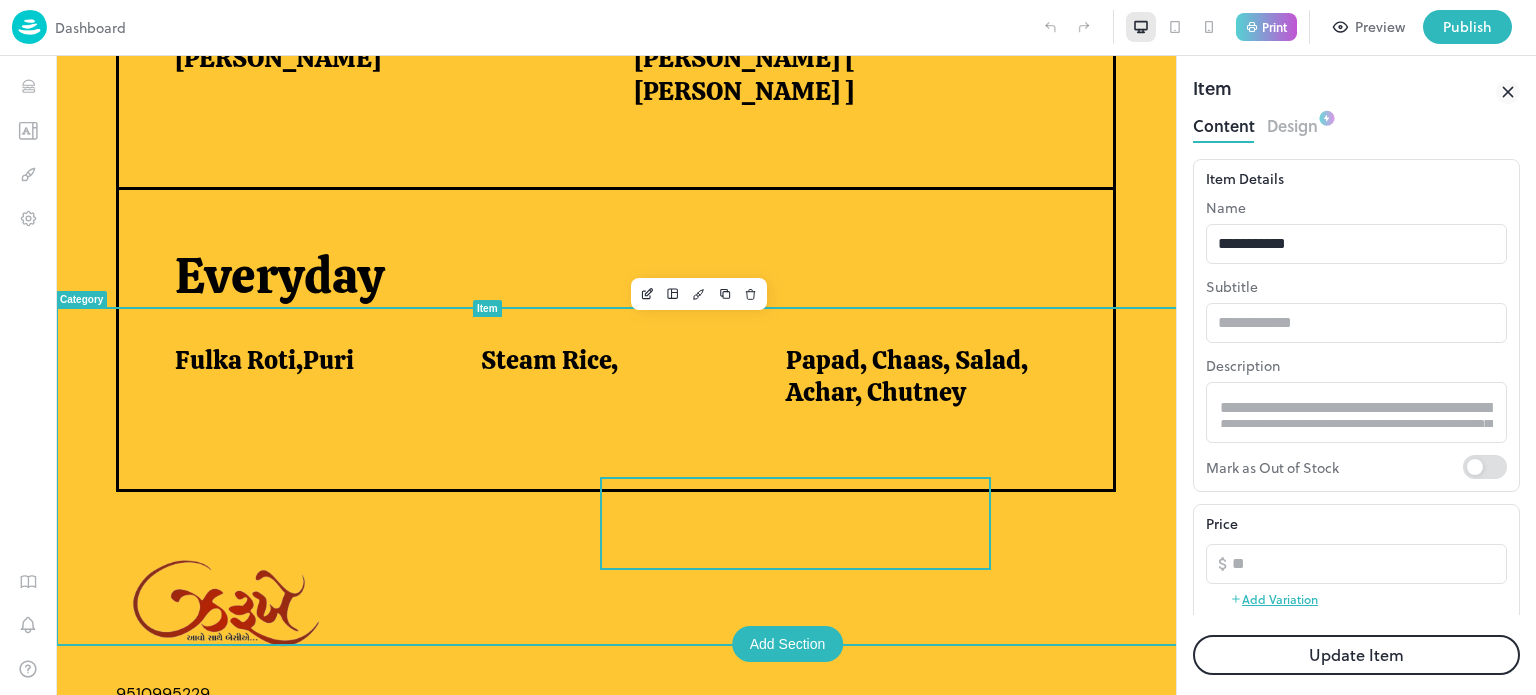 scroll, scrollTop: 0, scrollLeft: 0, axis: both 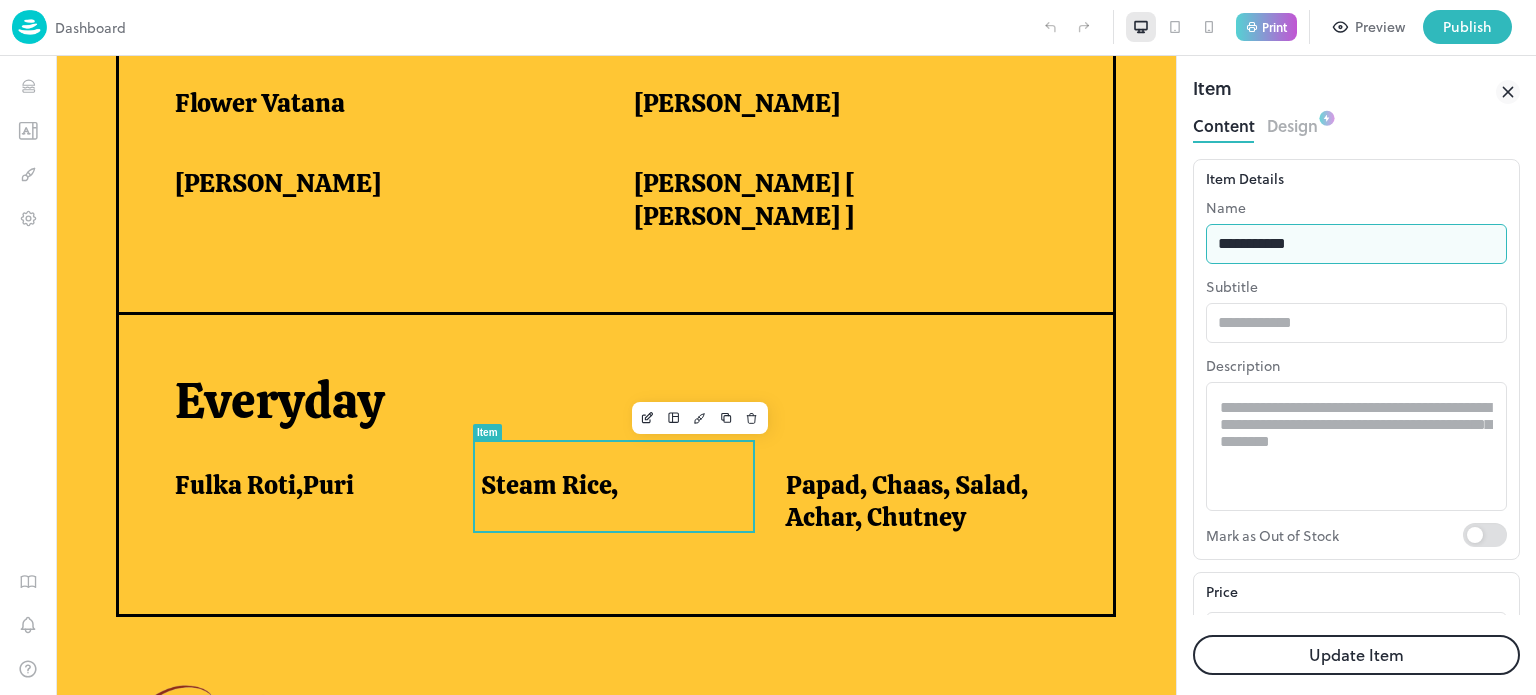 click on "**********" at bounding box center [1356, 244] 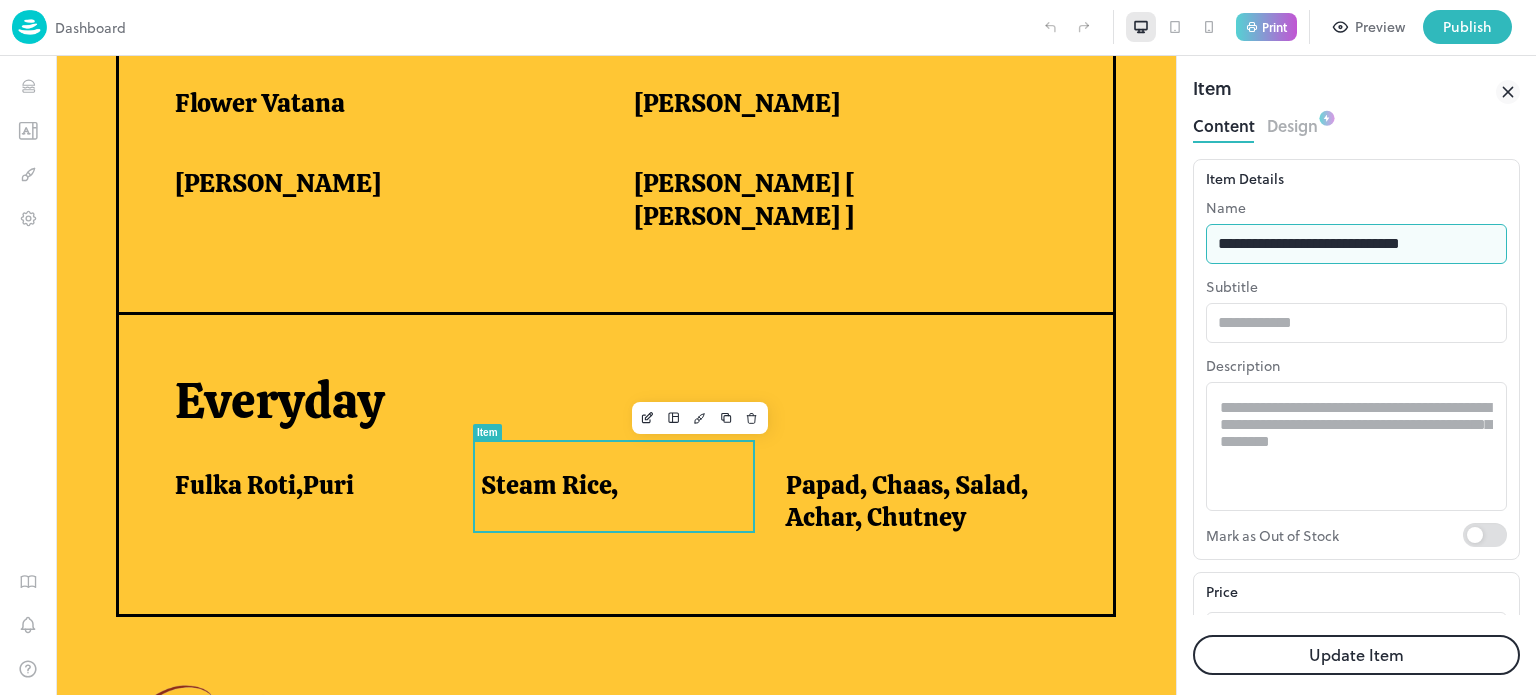 click on "**********" at bounding box center [1356, 244] 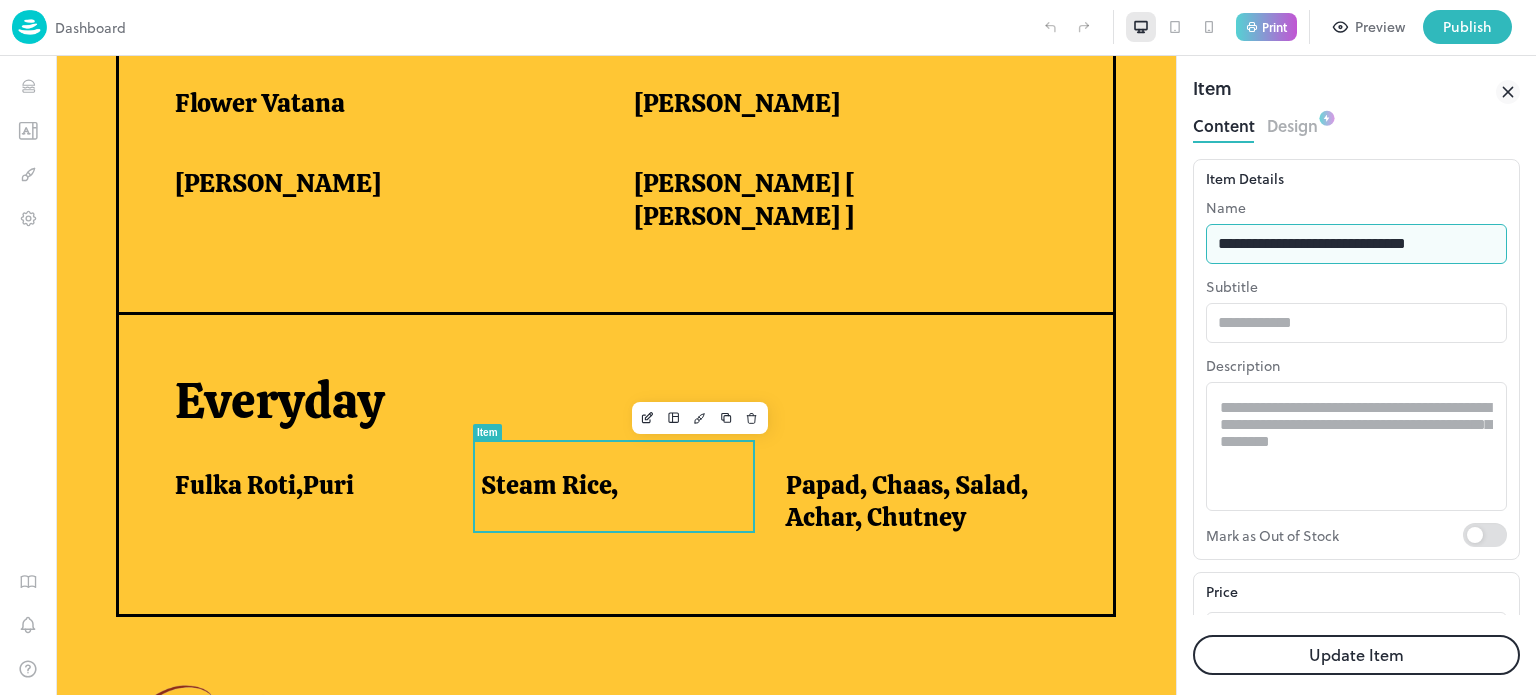 type on "**********" 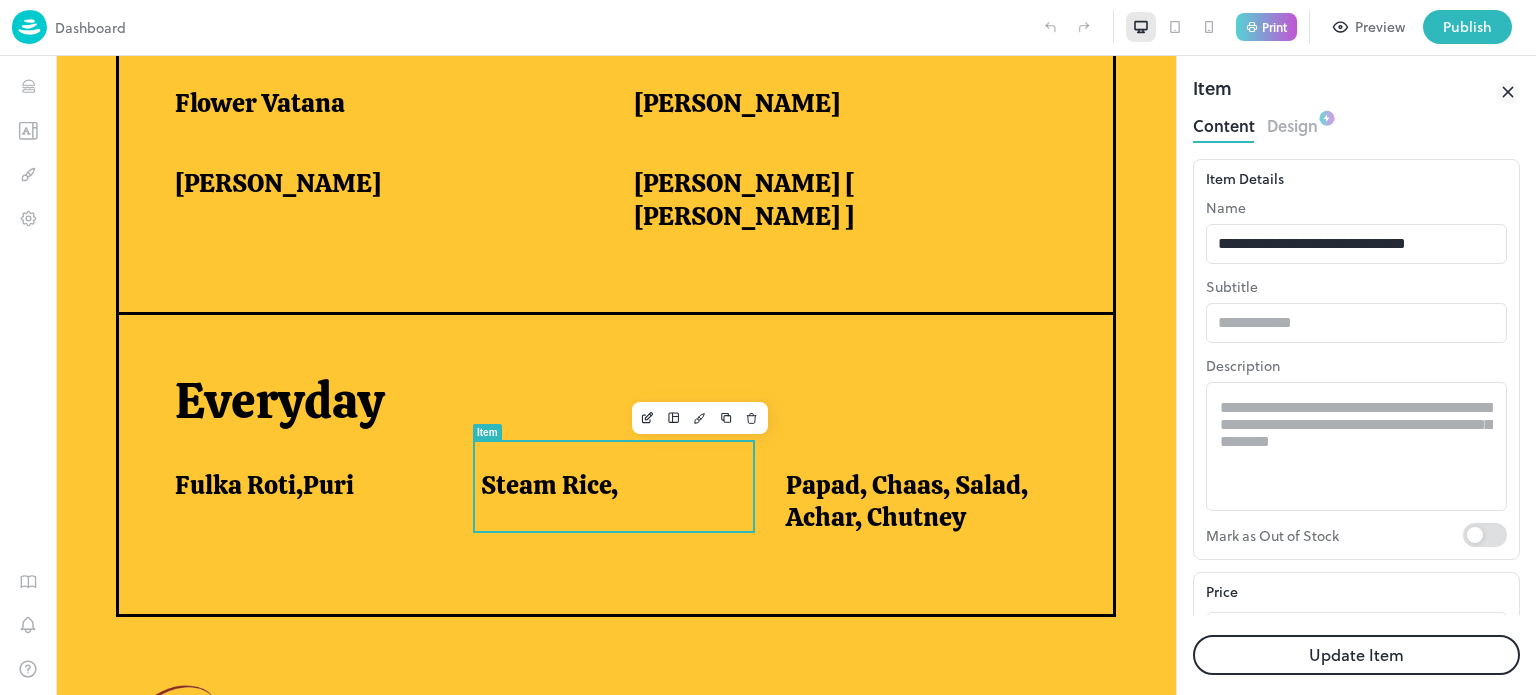 click on "Update Item" at bounding box center [1356, 655] 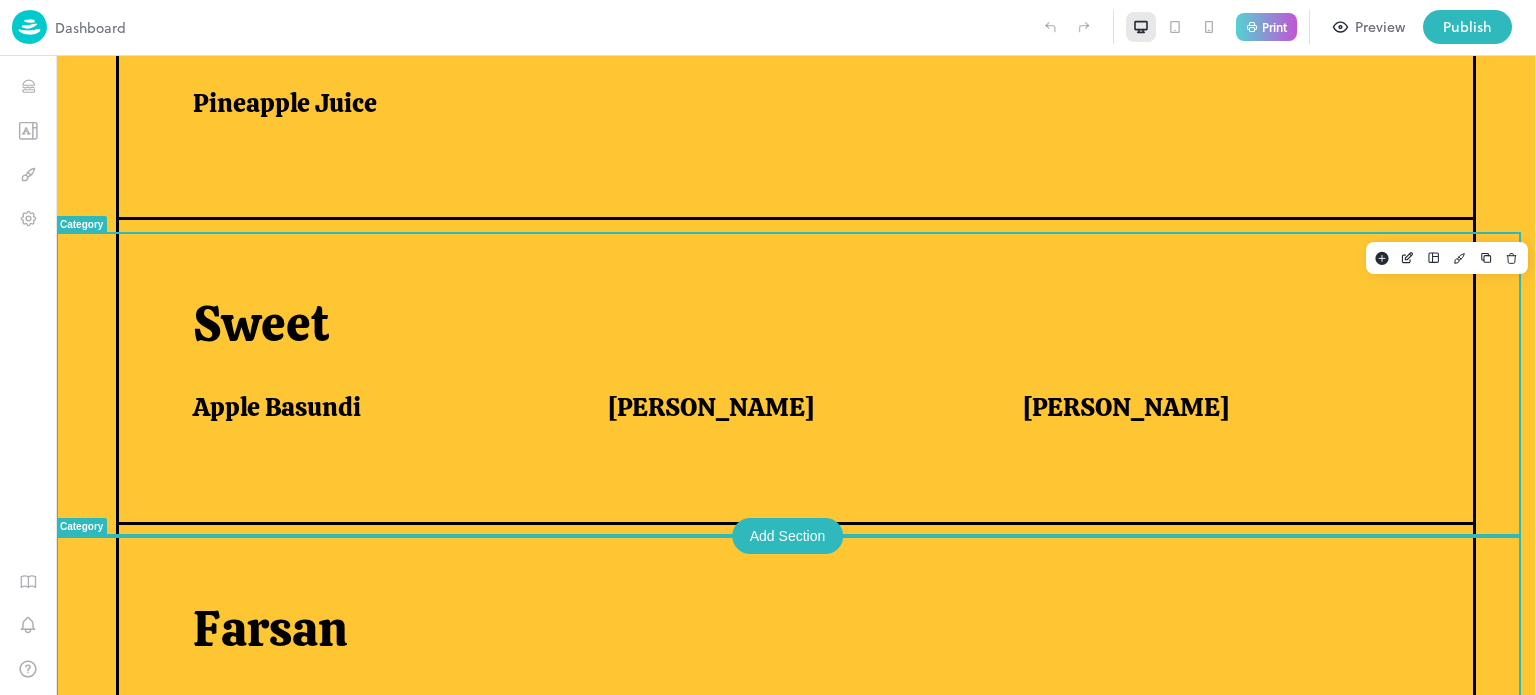 scroll, scrollTop: 688, scrollLeft: 0, axis: vertical 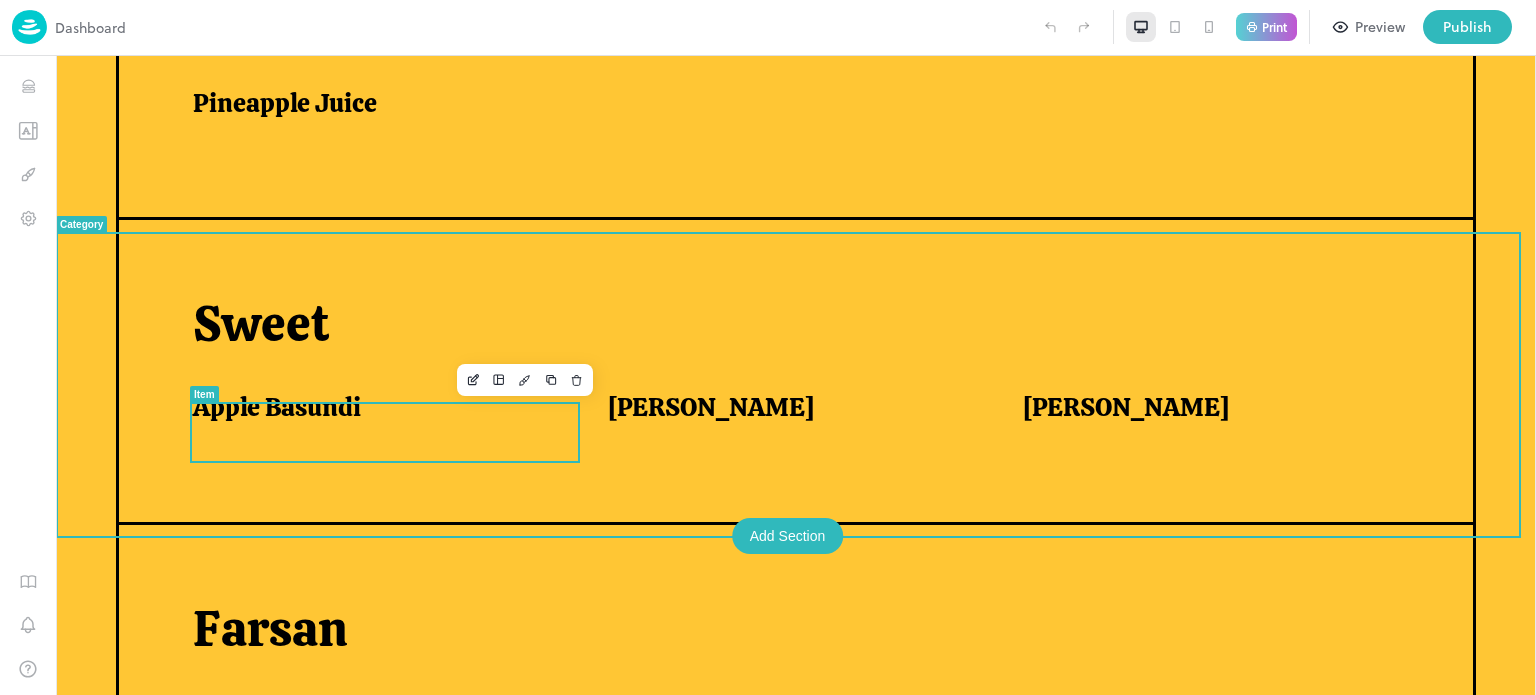 click on "Apple Basundi" at bounding box center [388, 419] 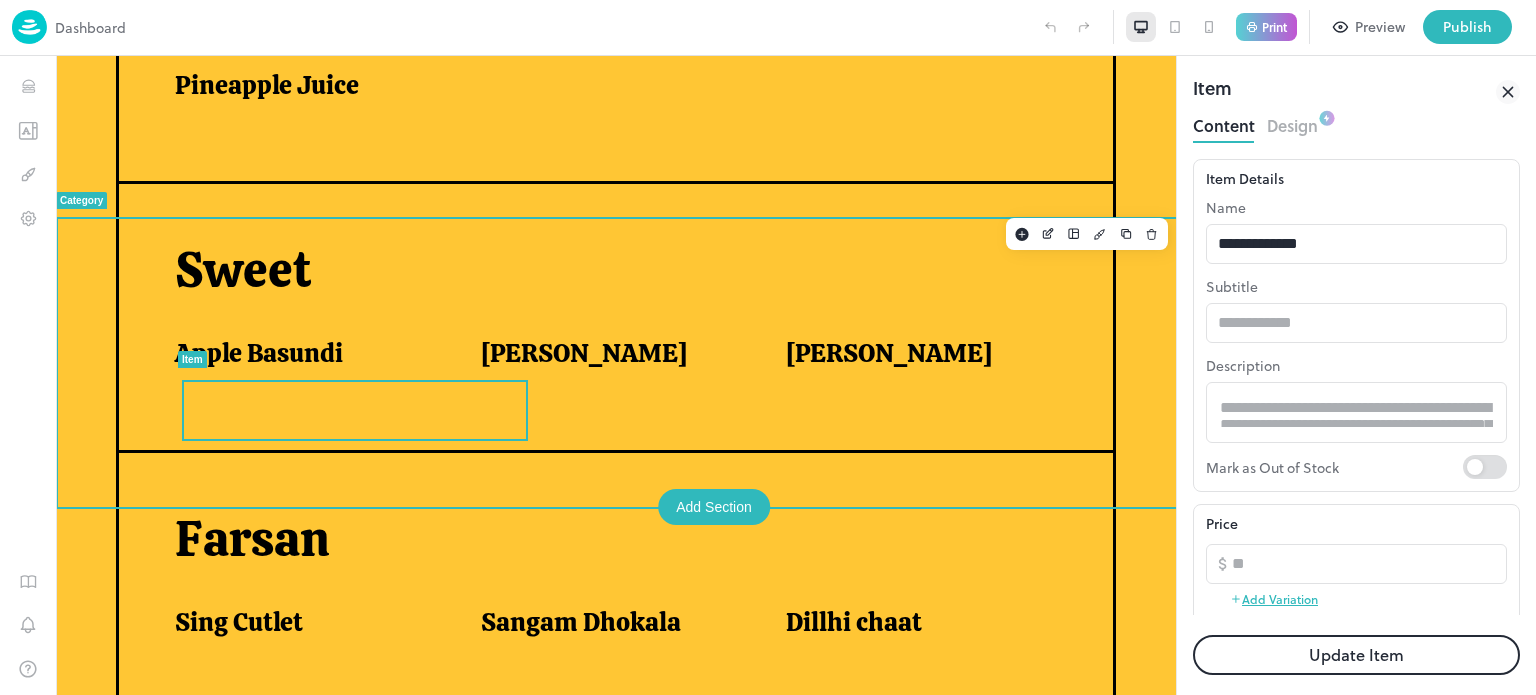 scroll, scrollTop: 0, scrollLeft: 0, axis: both 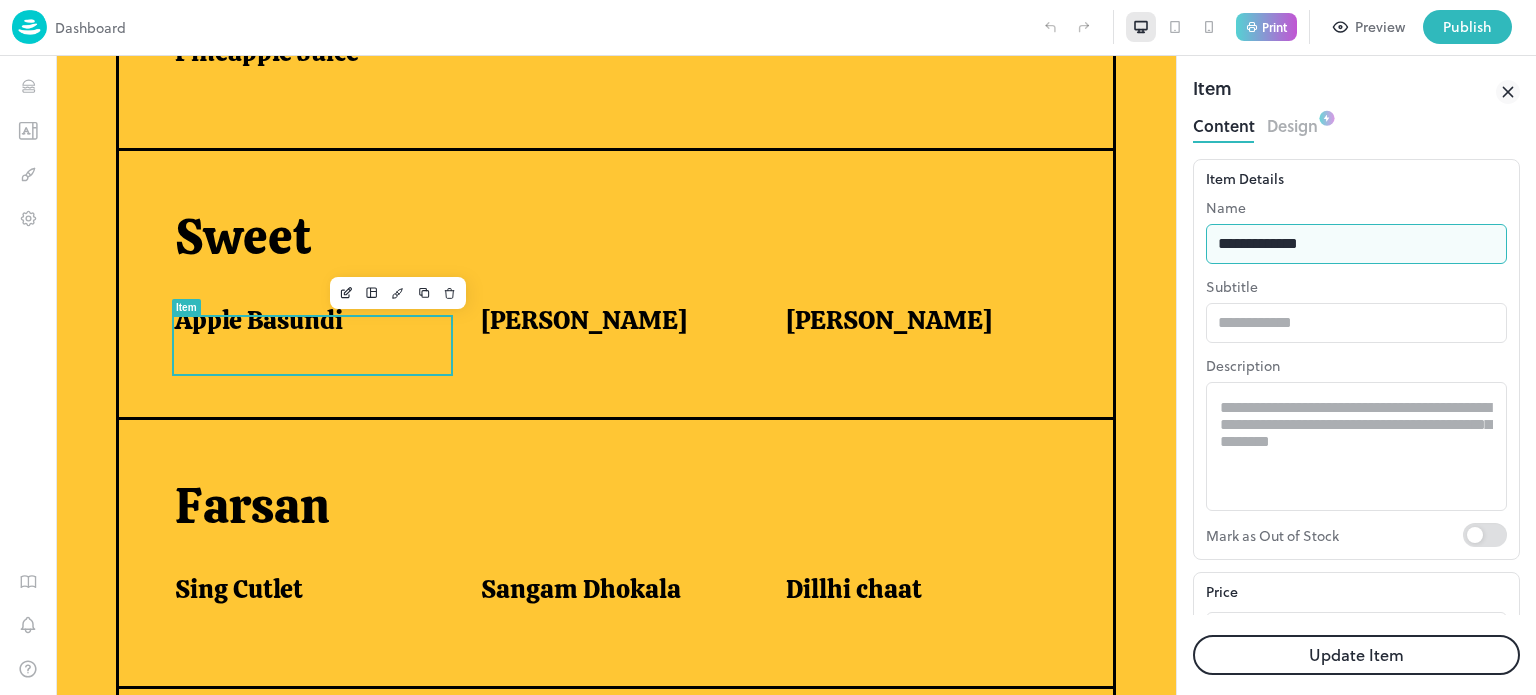 click on "**********" at bounding box center (1356, 244) 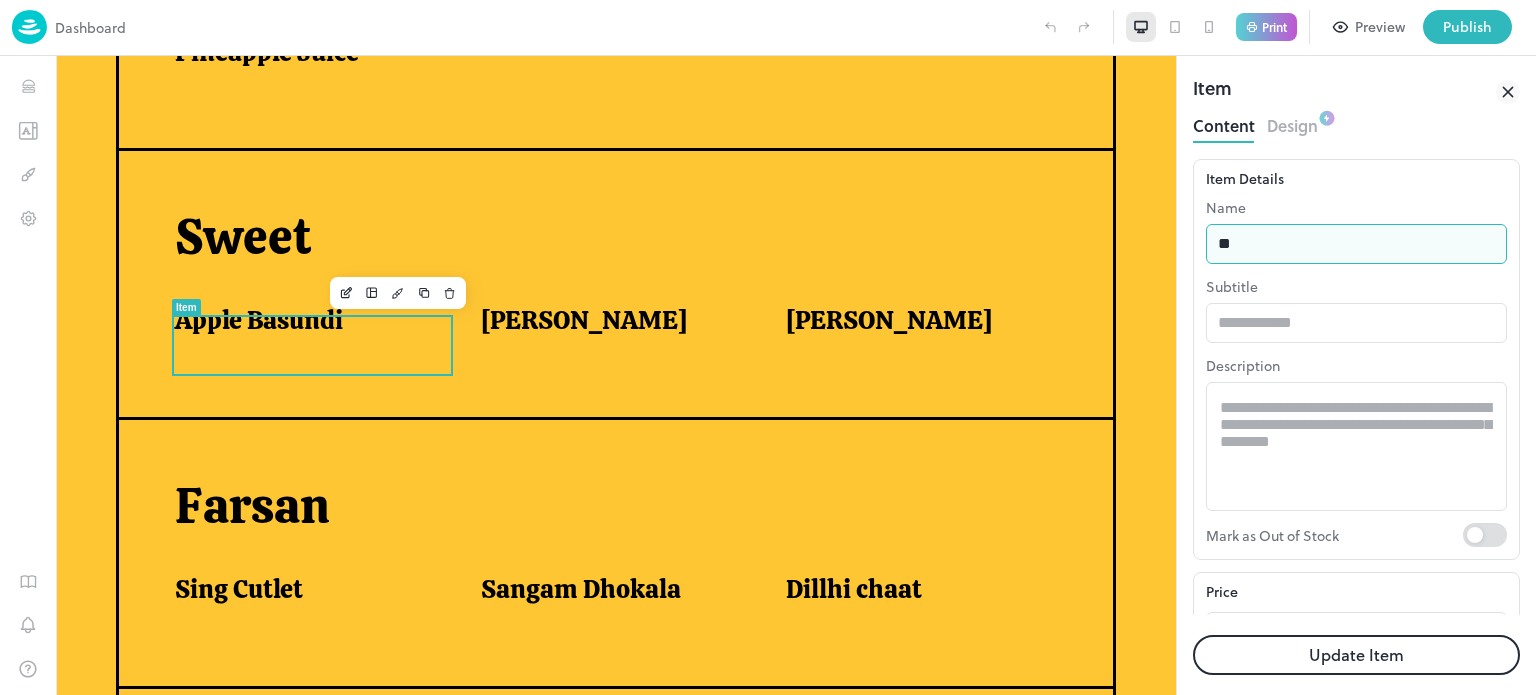 type on "*" 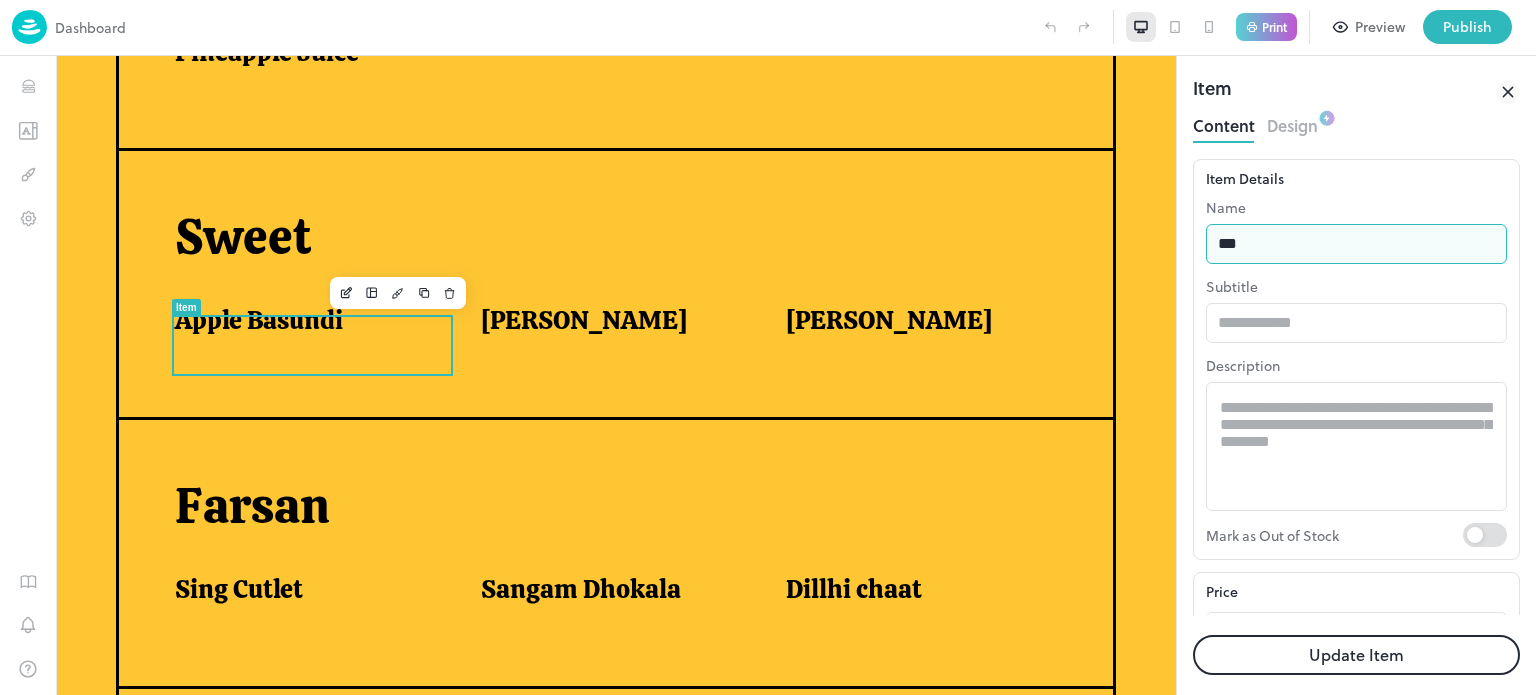 type on "**********" 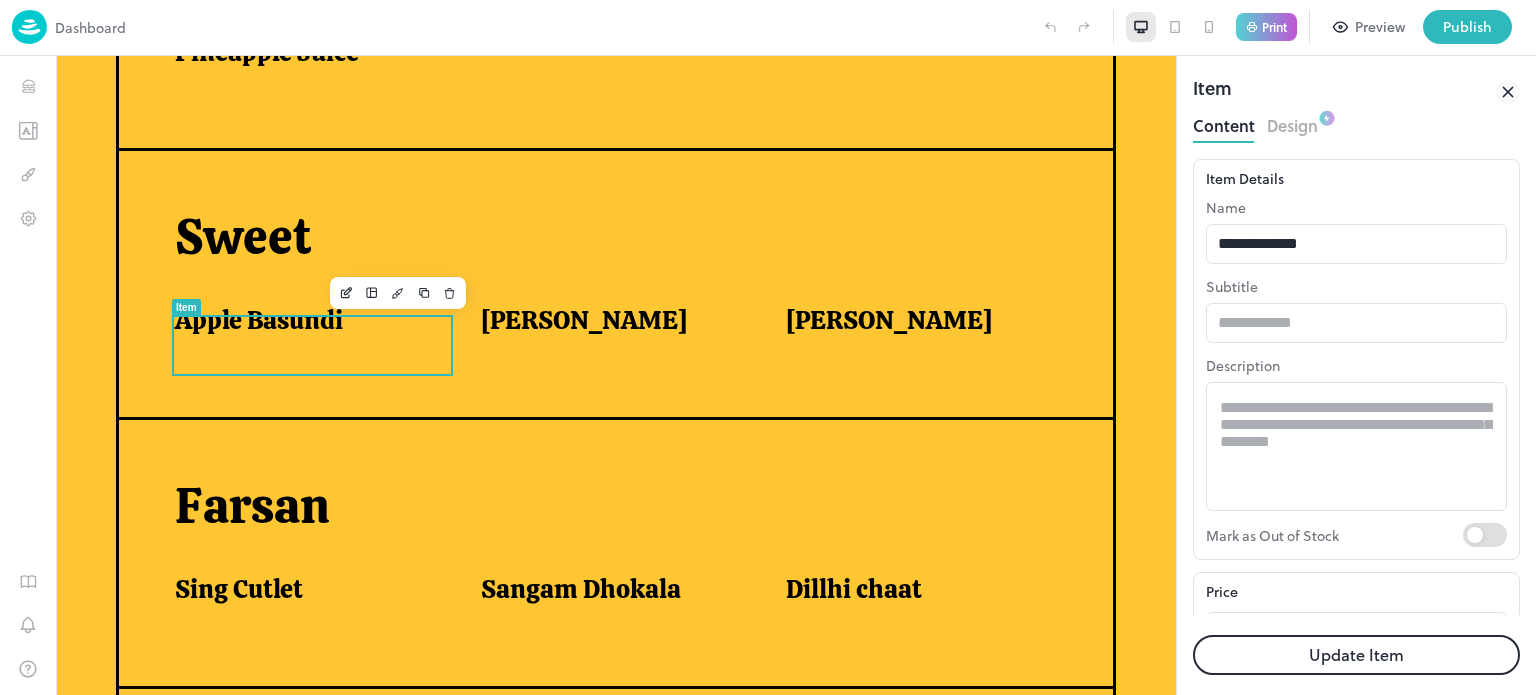 click on "Update Item" at bounding box center [1356, 655] 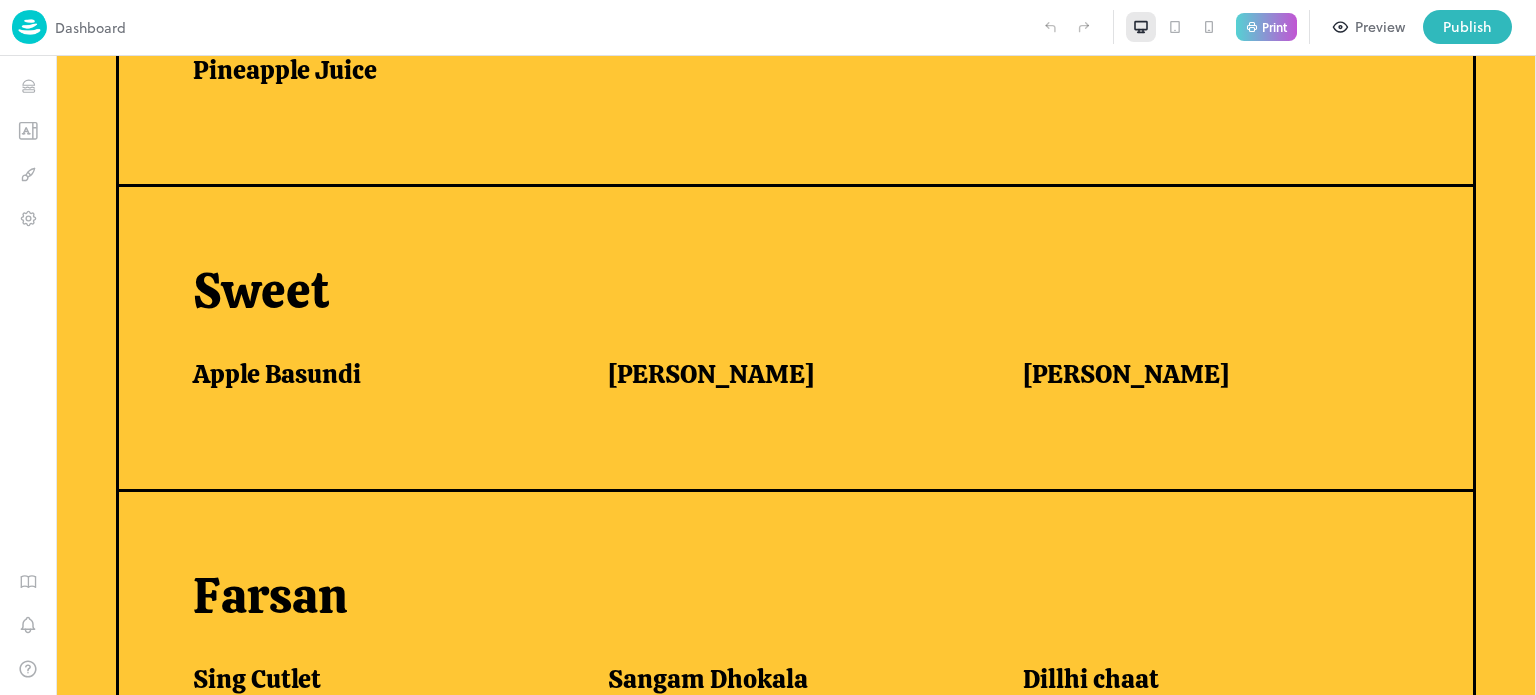 scroll, scrollTop: 688, scrollLeft: 0, axis: vertical 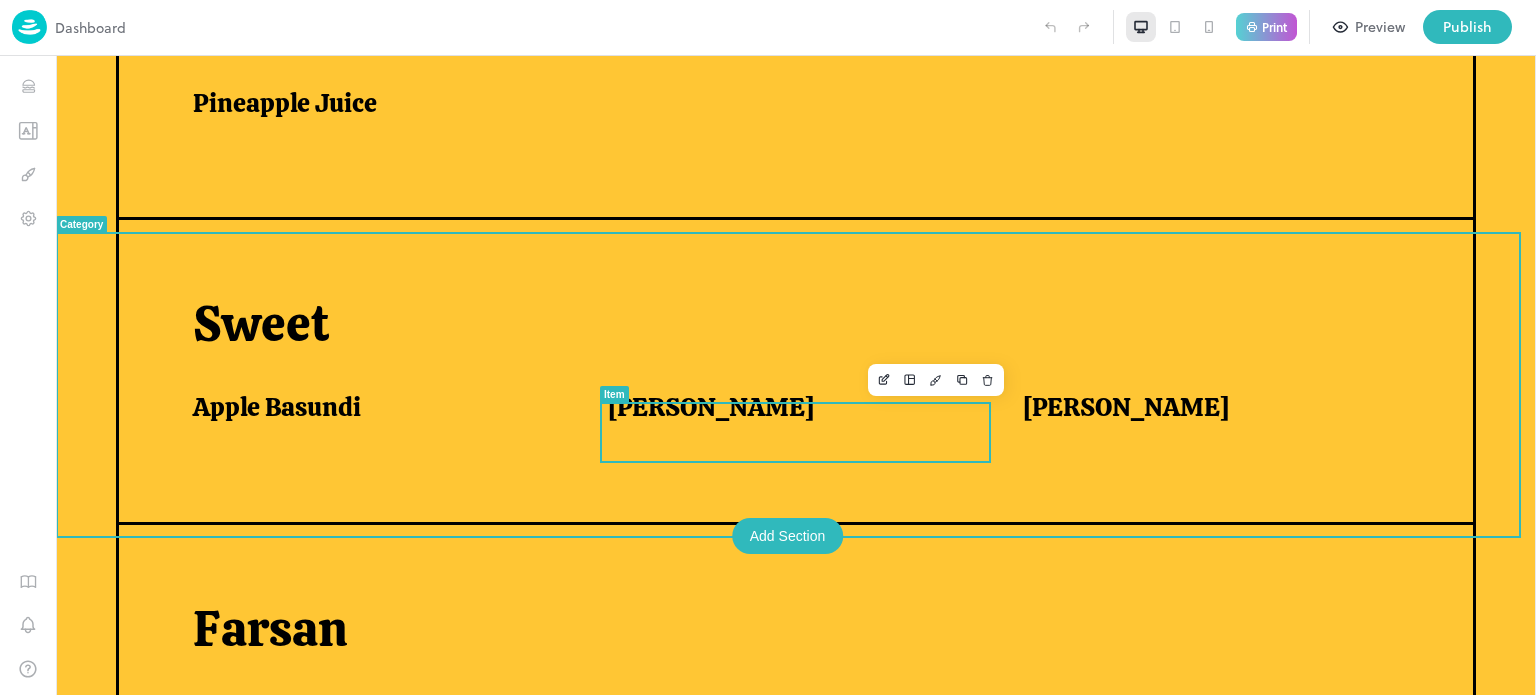 click on "[PERSON_NAME]" at bounding box center [791, 412] 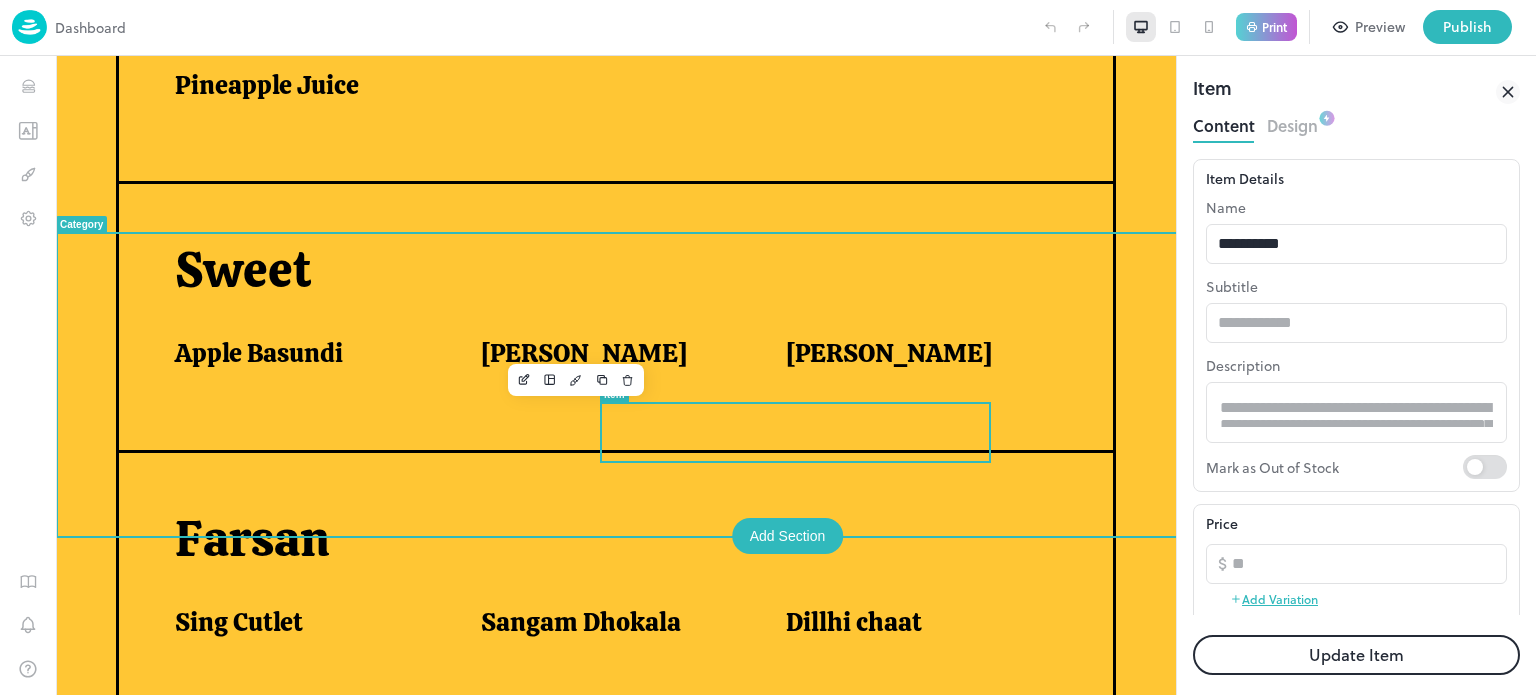 scroll, scrollTop: 721, scrollLeft: 0, axis: vertical 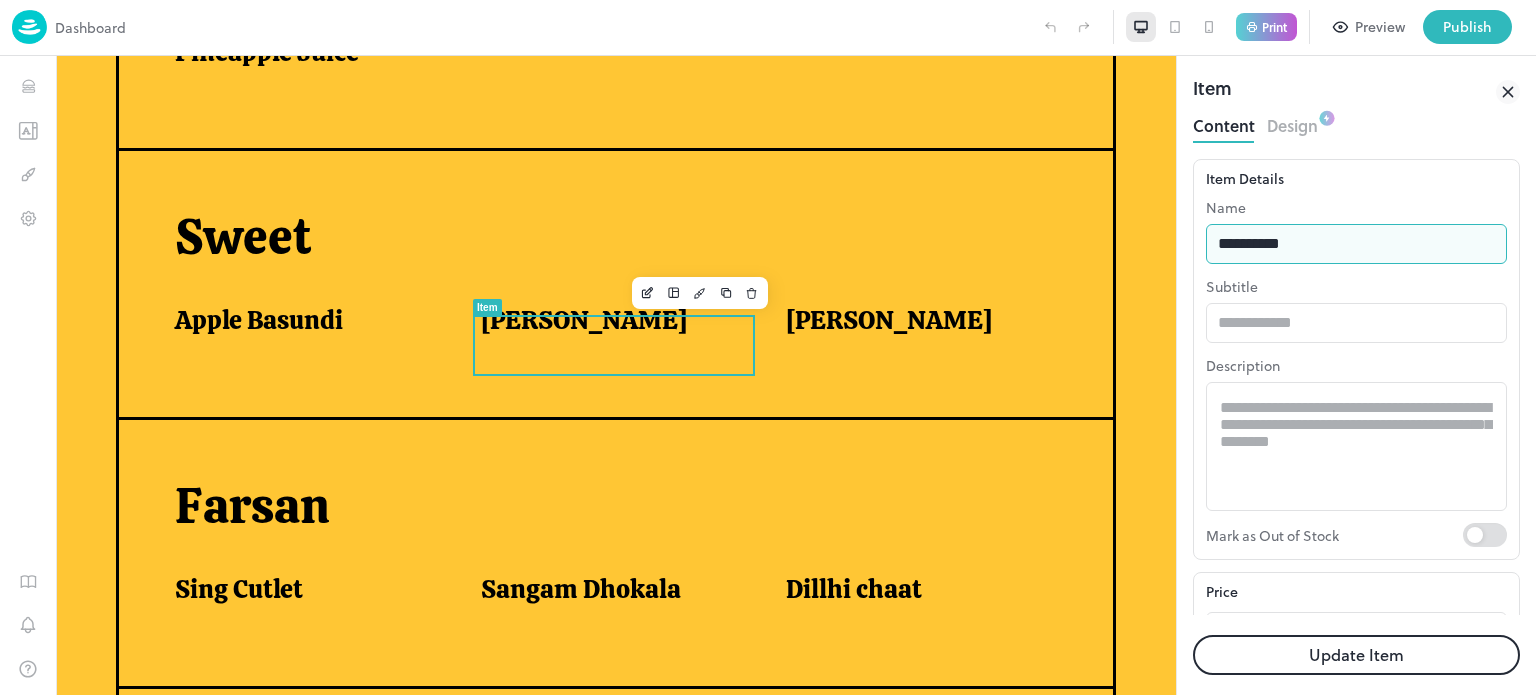 click on "**********" at bounding box center (1356, 244) 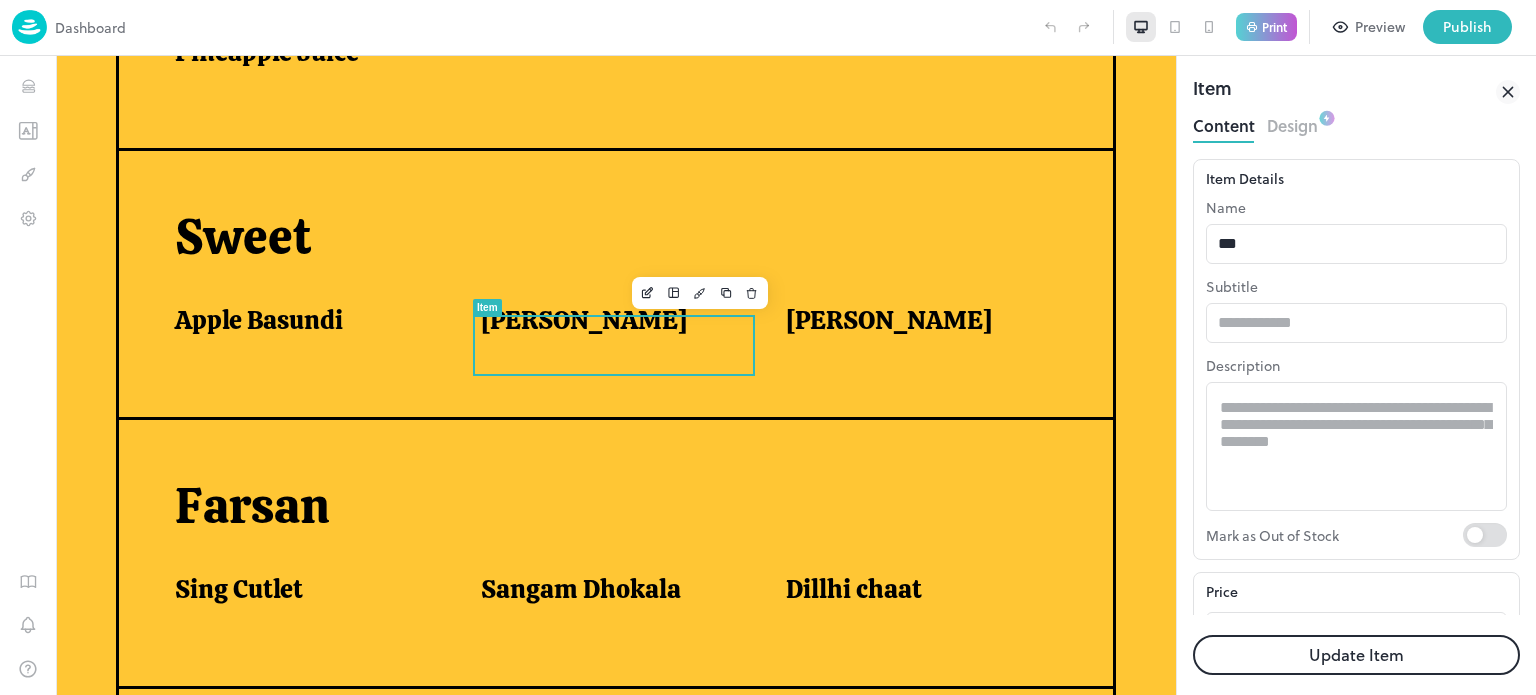 click on "Subtitle" at bounding box center (1356, 286) 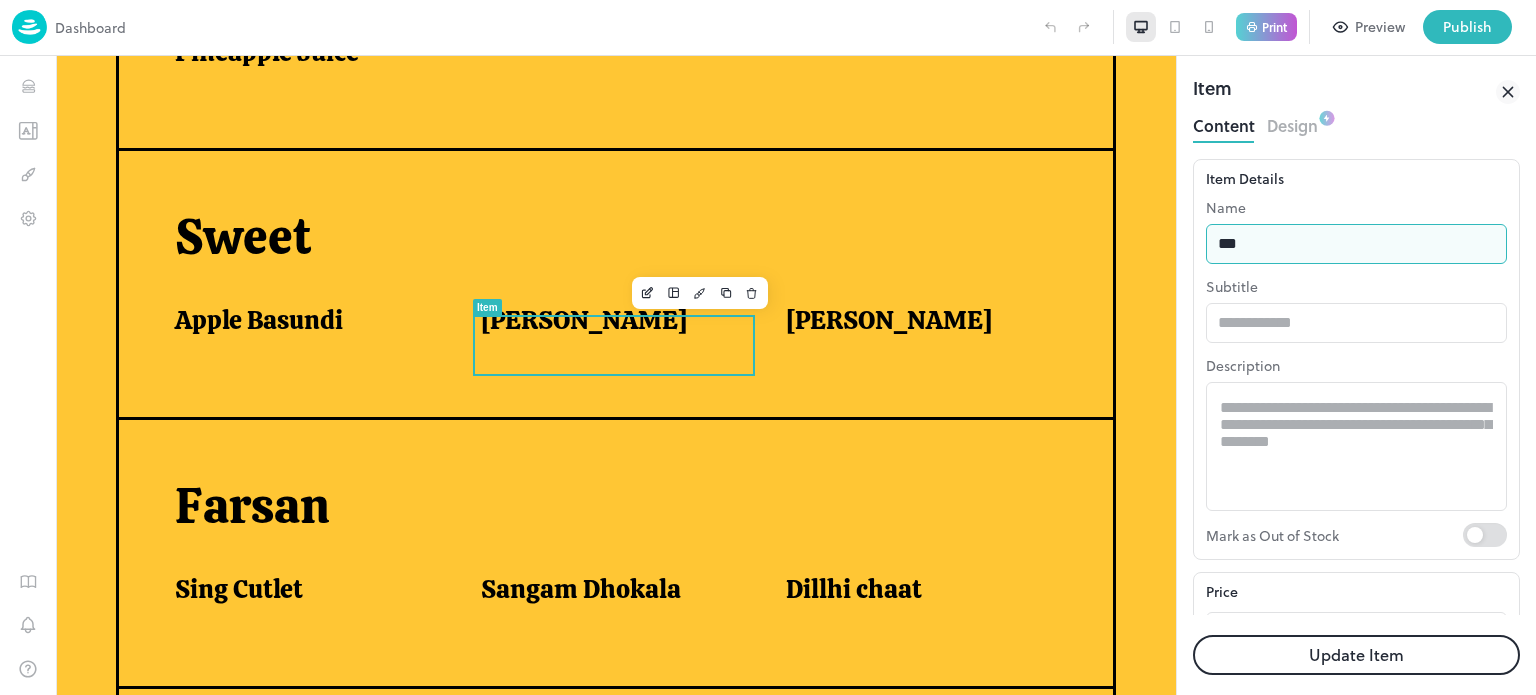 click on "***" at bounding box center (1356, 244) 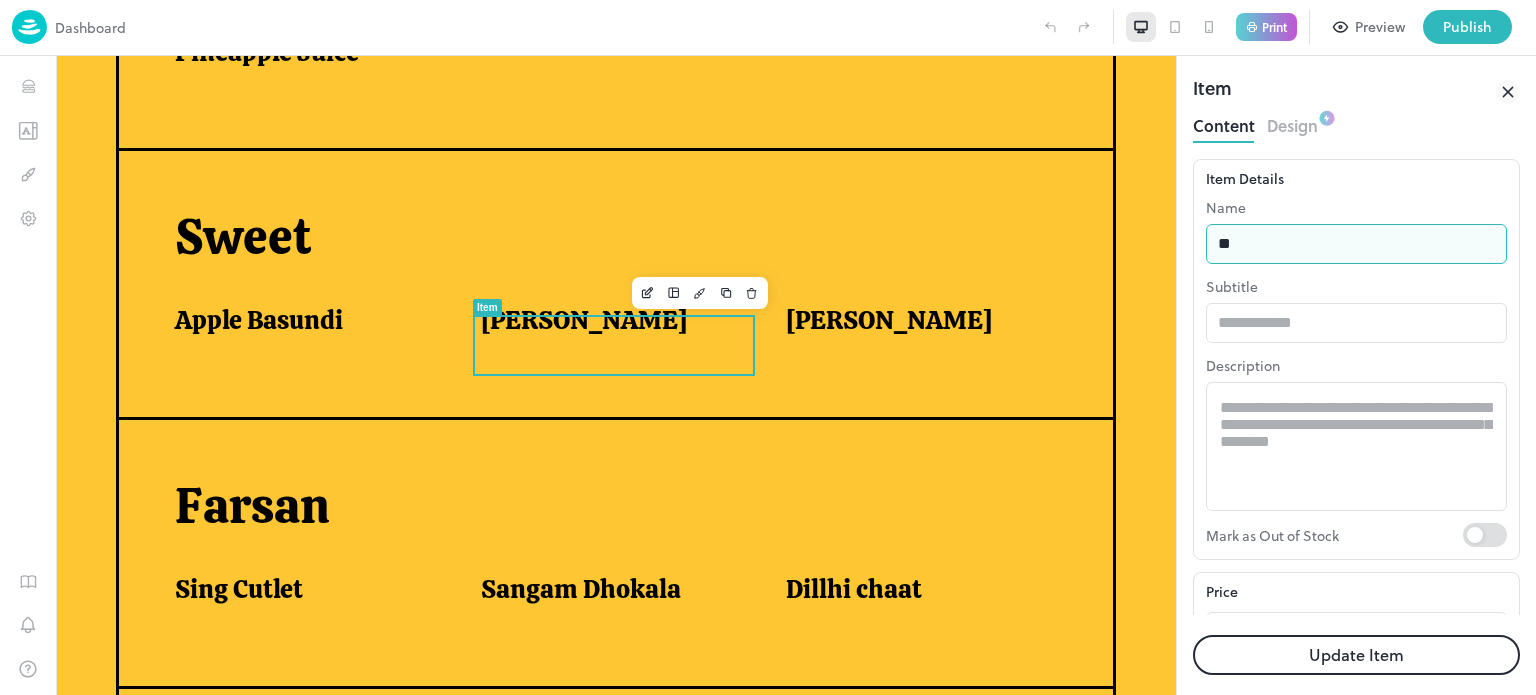 type on "*" 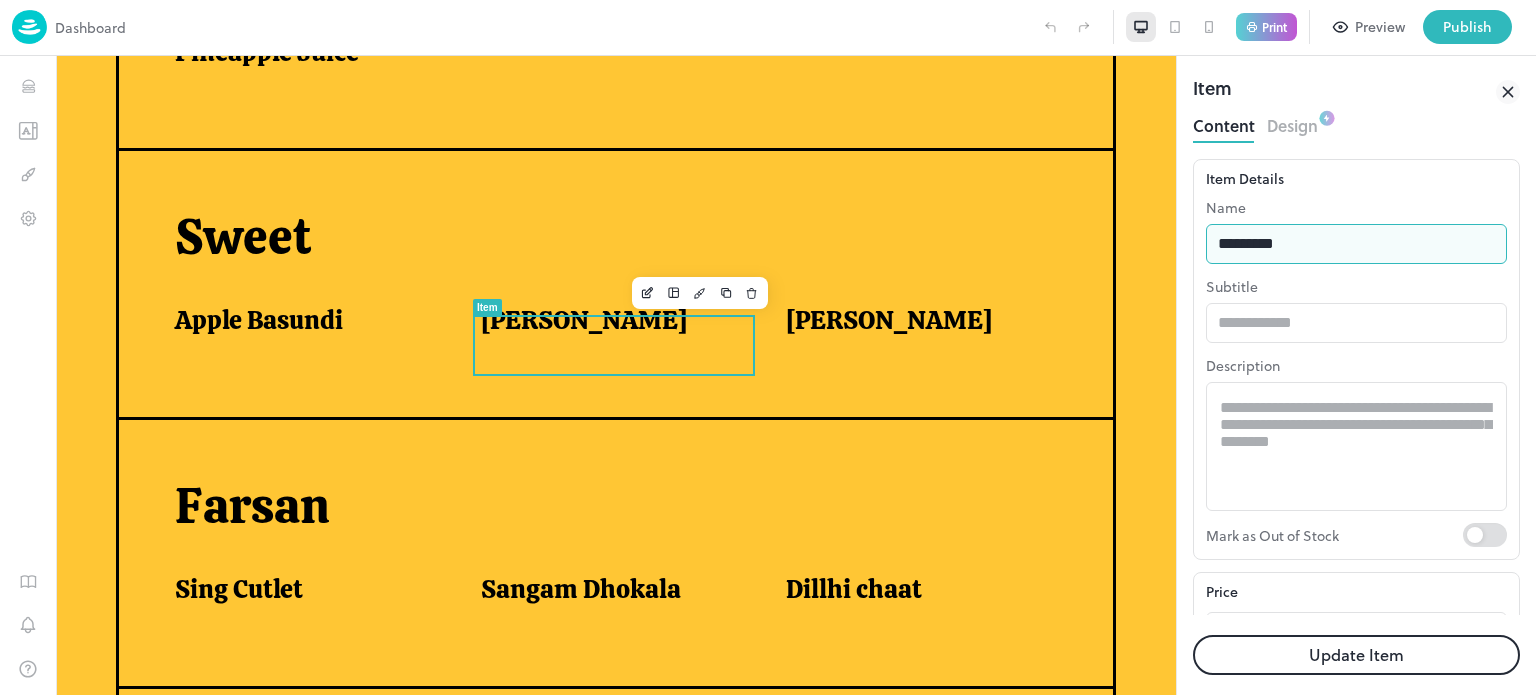 type on "*********" 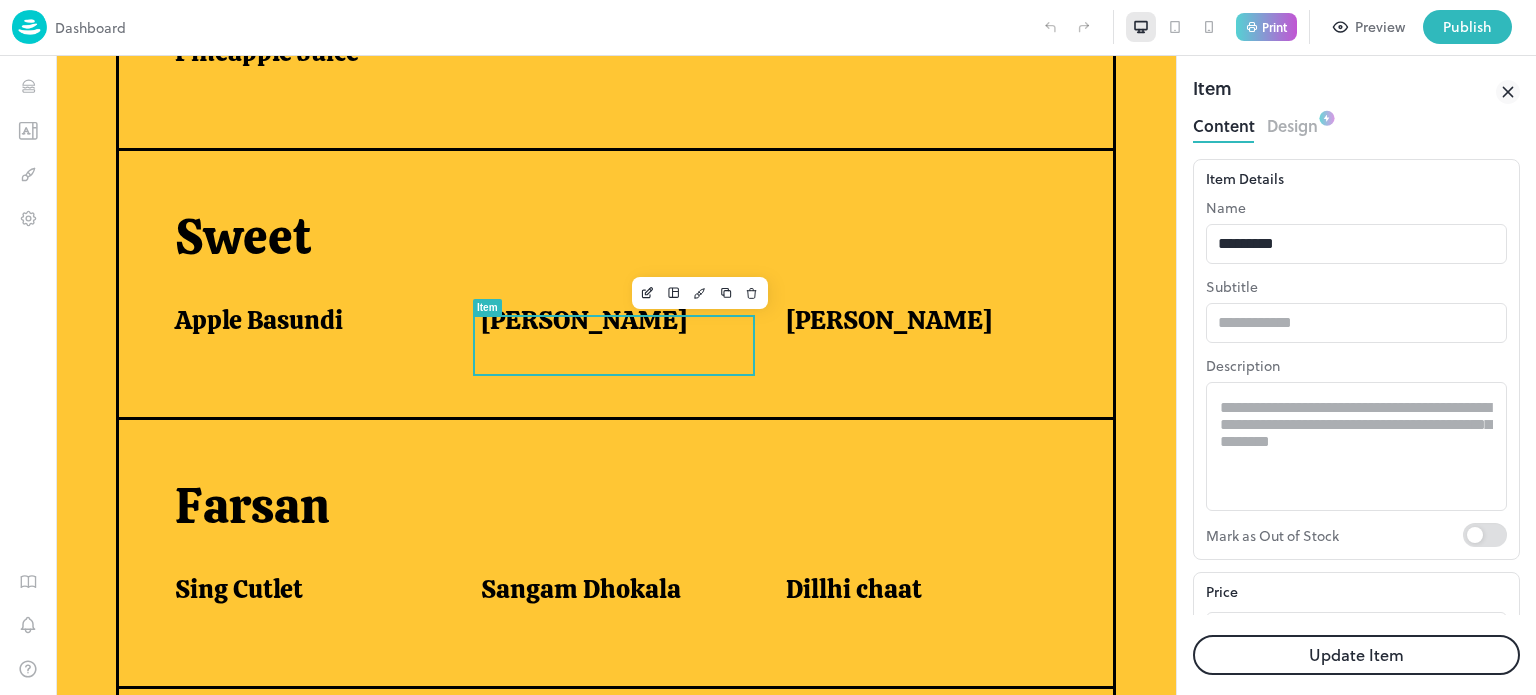 click on "Update Item" at bounding box center [1356, 655] 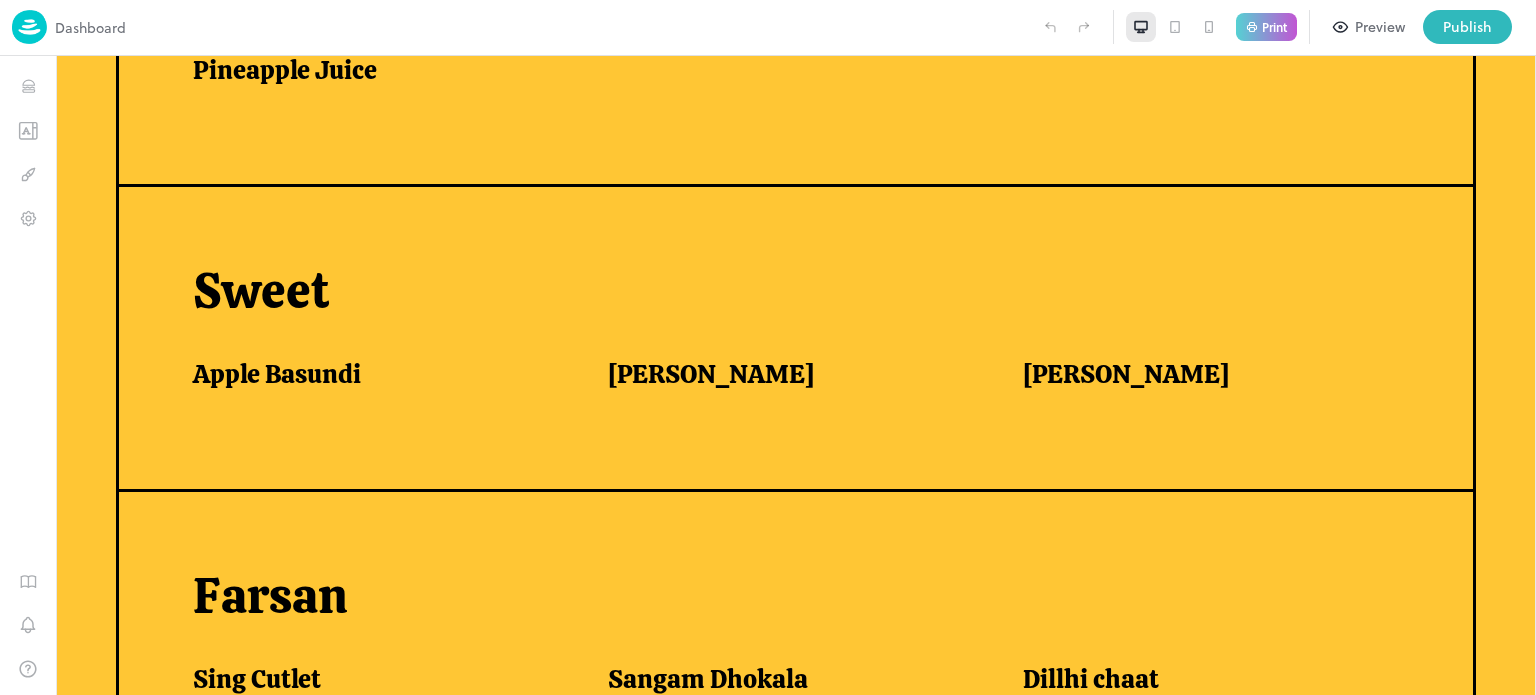 scroll, scrollTop: 688, scrollLeft: 0, axis: vertical 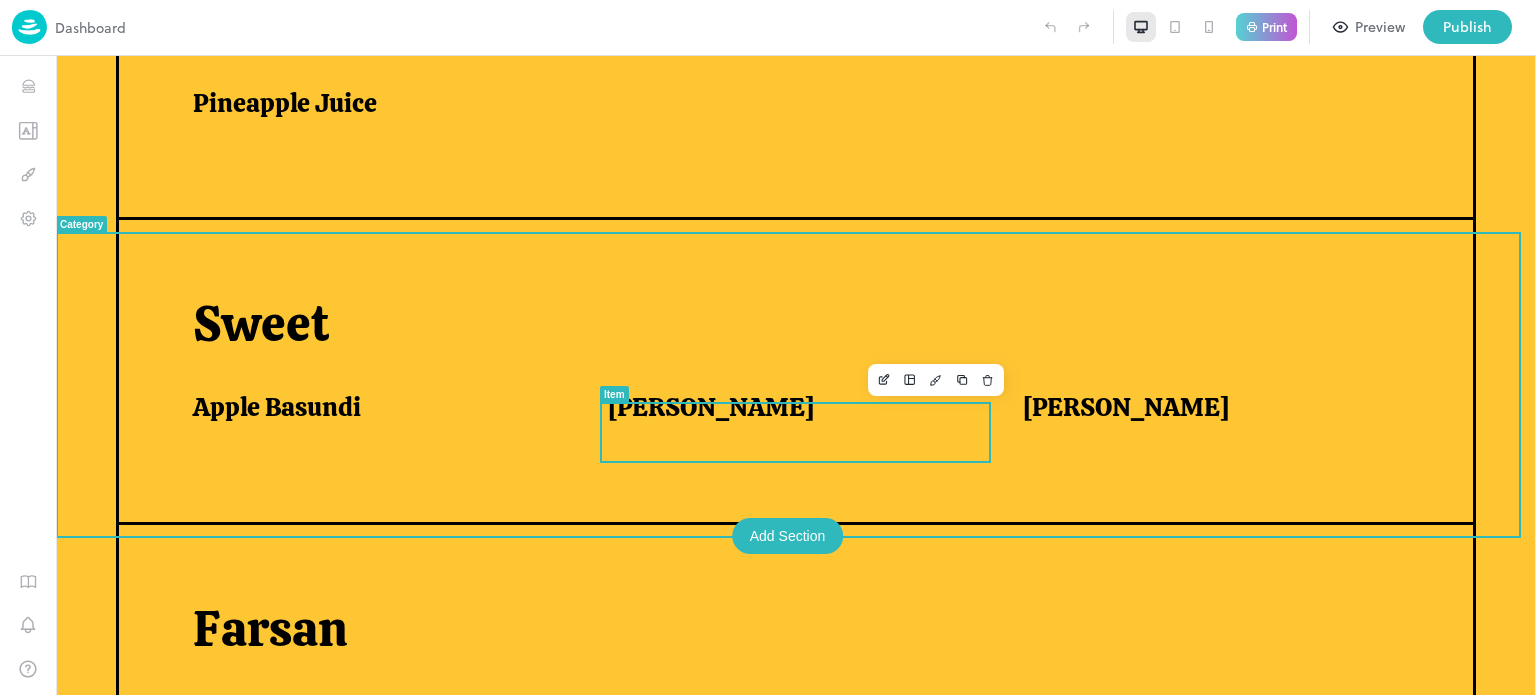 click on "[PERSON_NAME]" at bounding box center (791, 412) 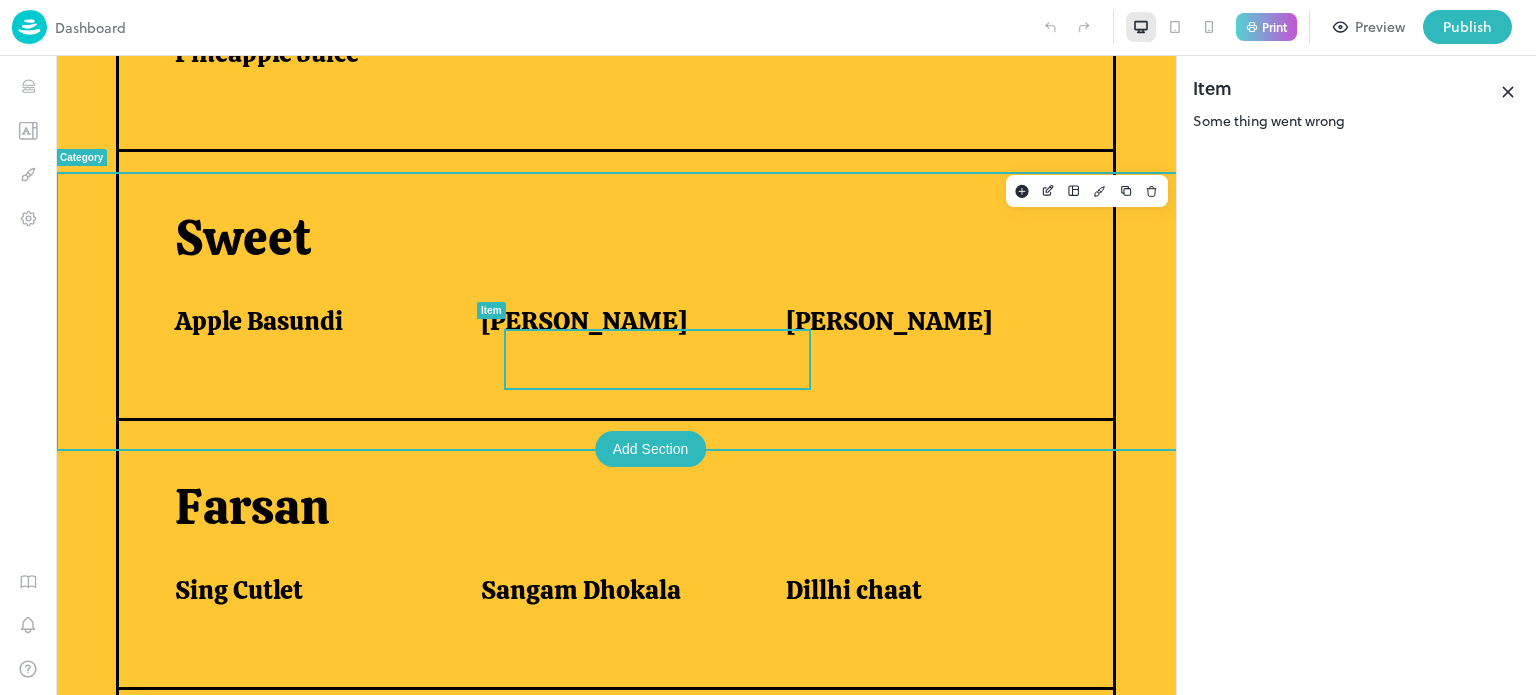scroll, scrollTop: 721, scrollLeft: 0, axis: vertical 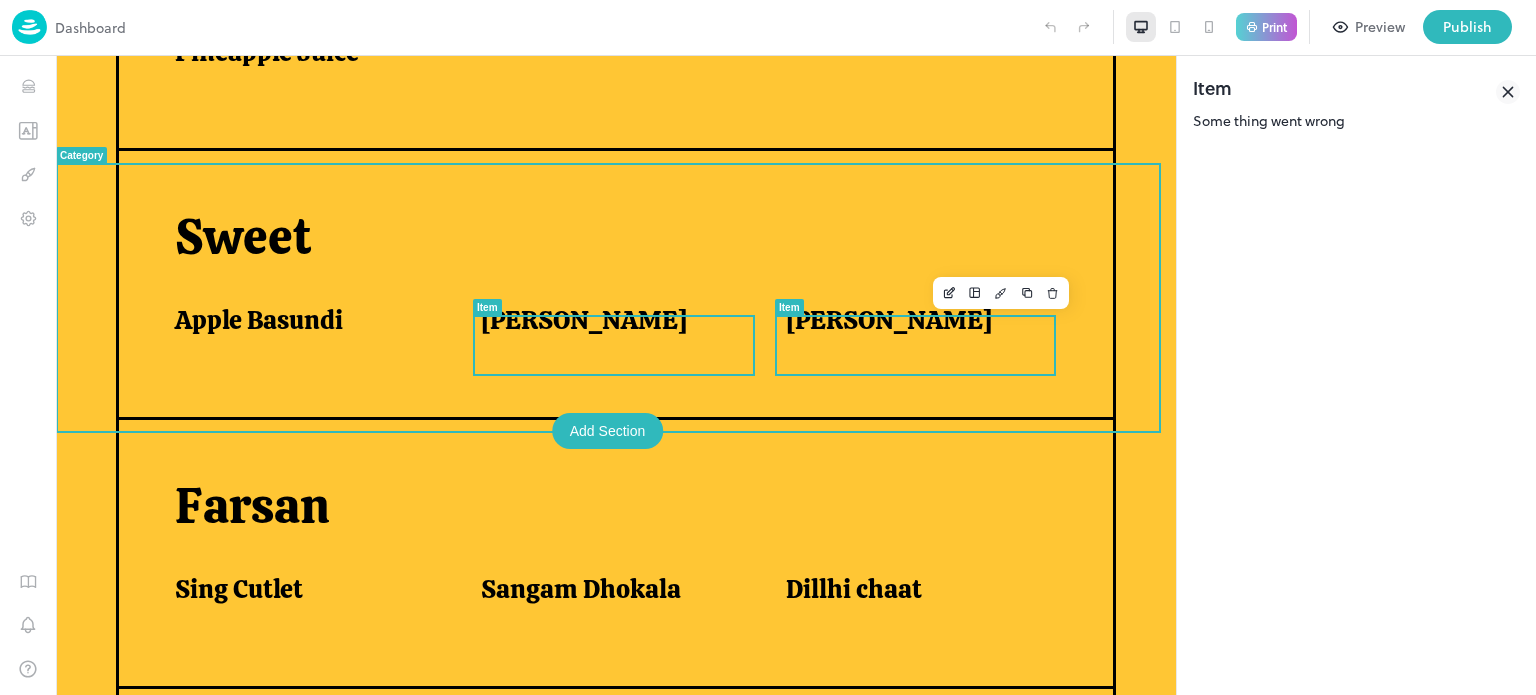 click on "[PERSON_NAME]" at bounding box center (889, 320) 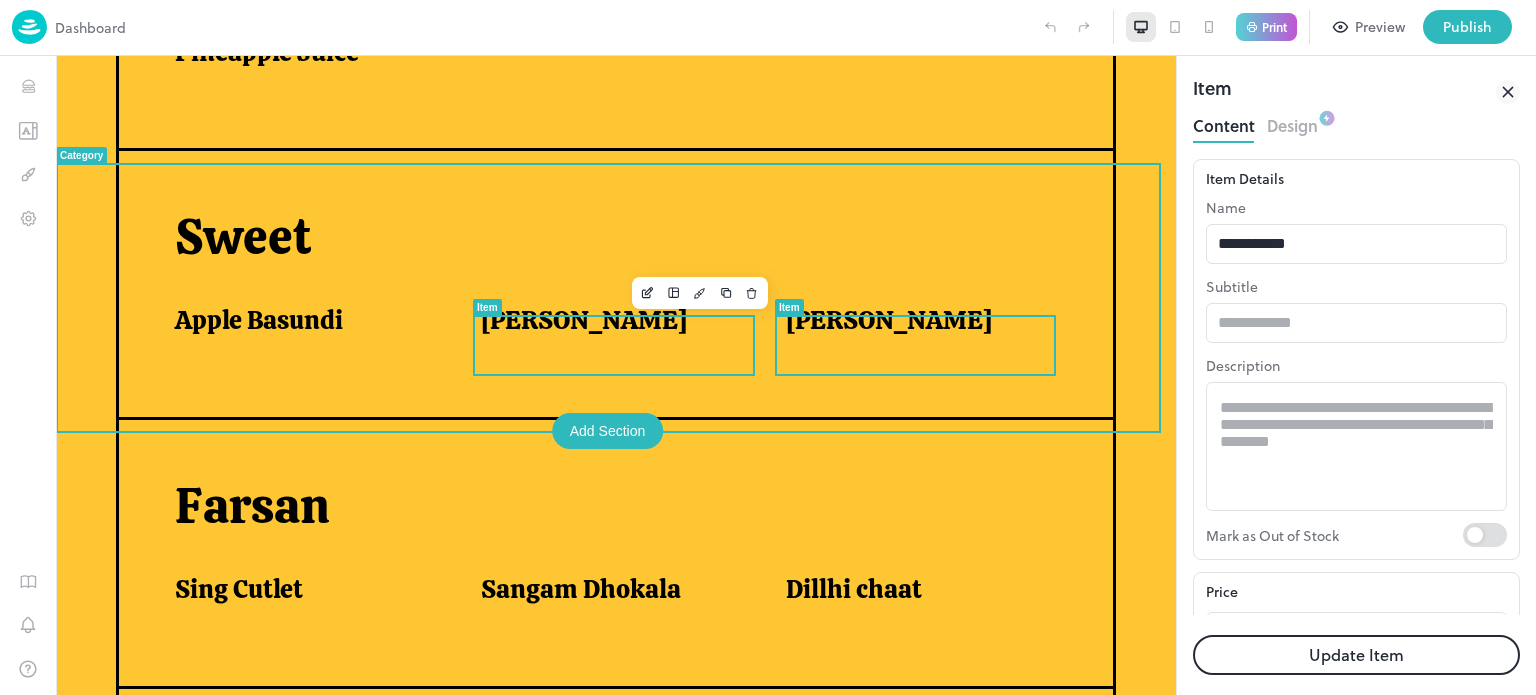 click on "[PERSON_NAME]" at bounding box center [584, 320] 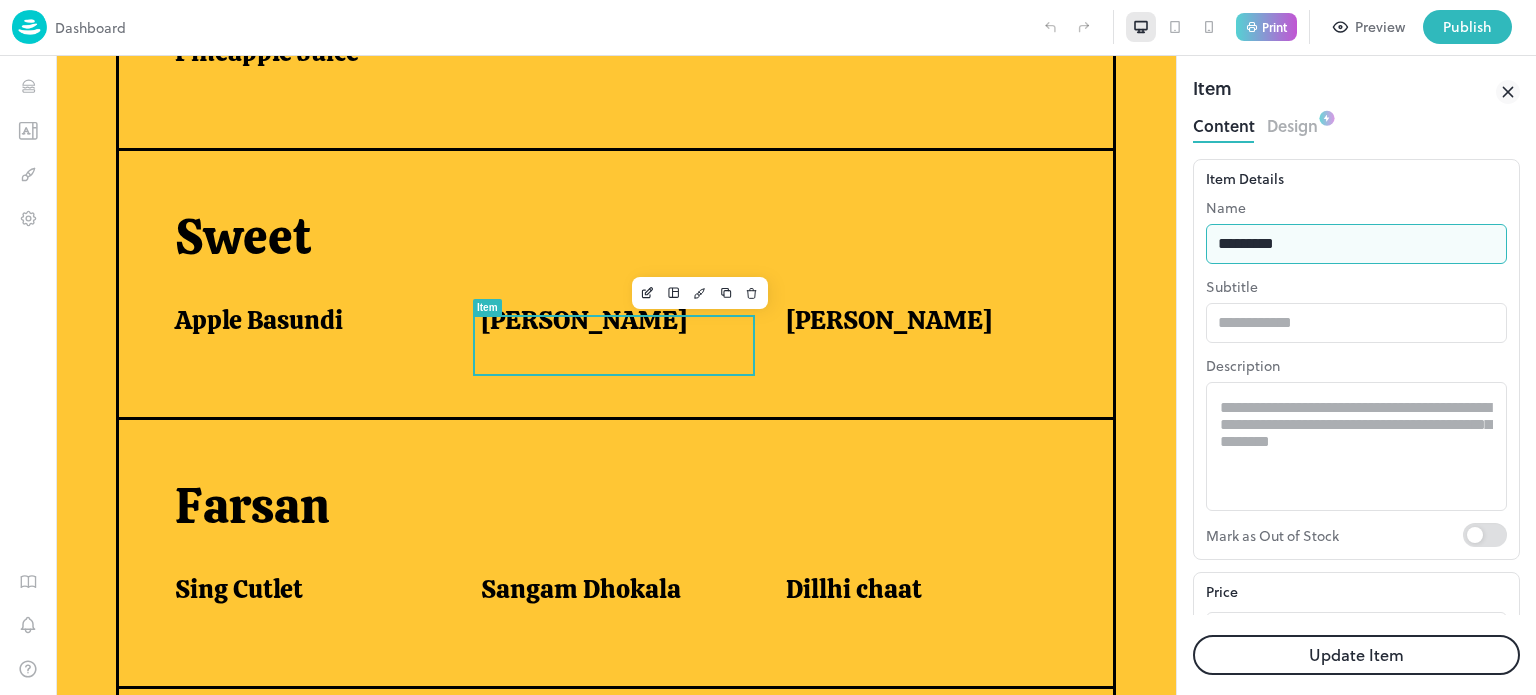 click on "*********" at bounding box center [1356, 244] 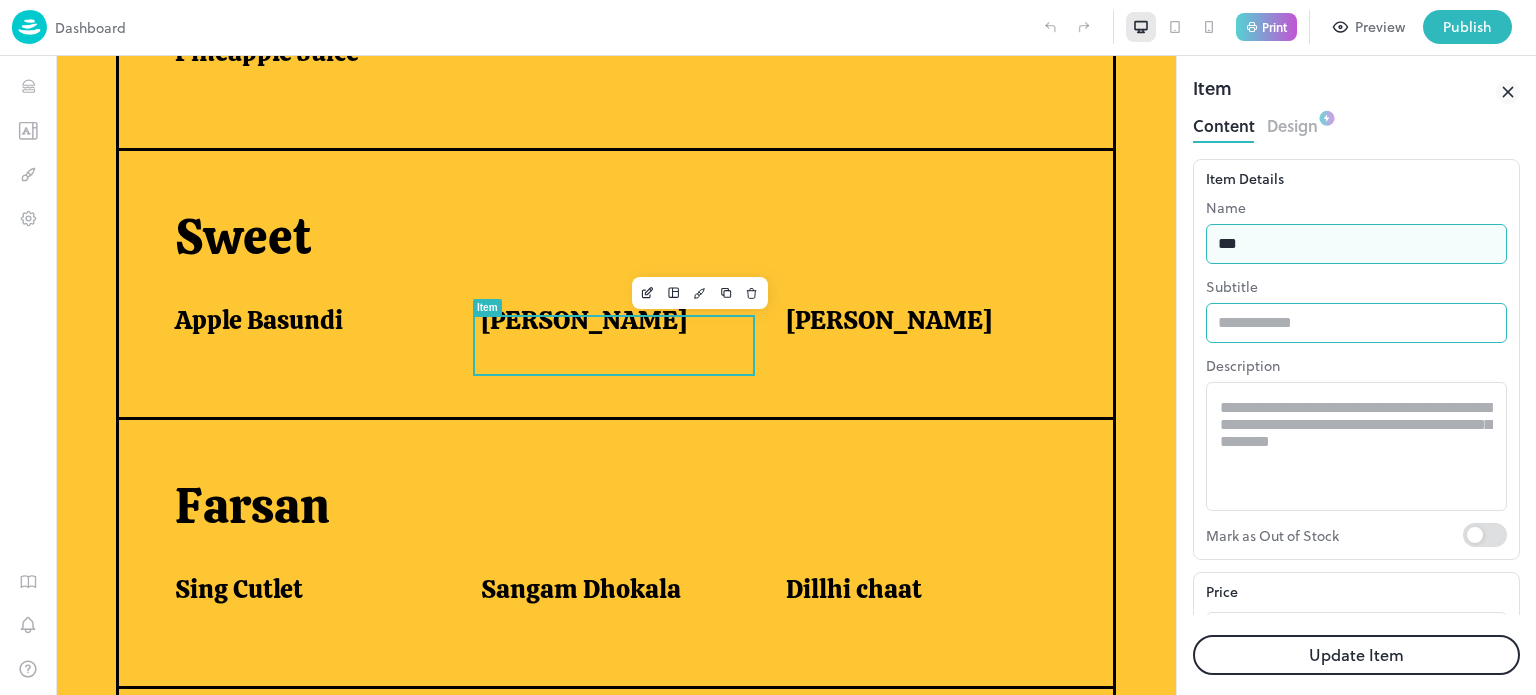 type on "**********" 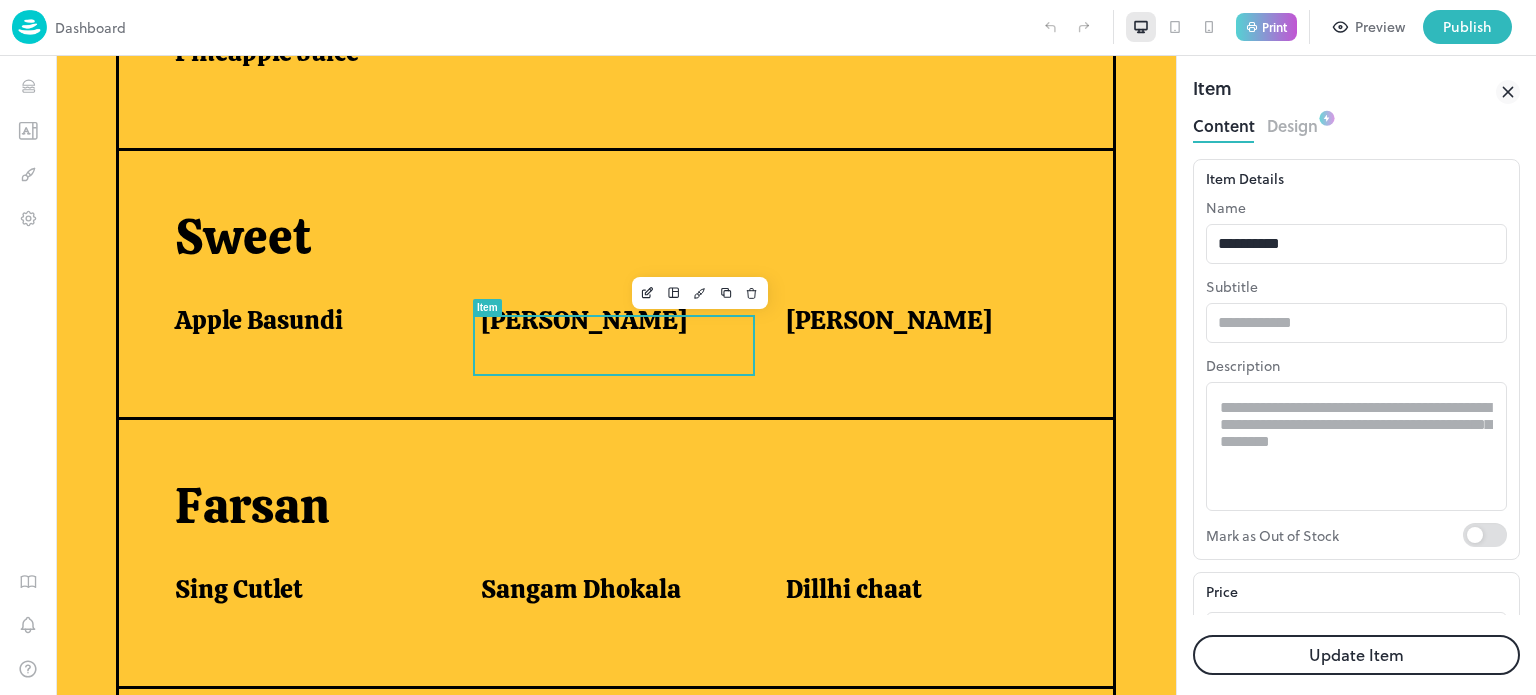 click on "Update Item" at bounding box center [1356, 655] 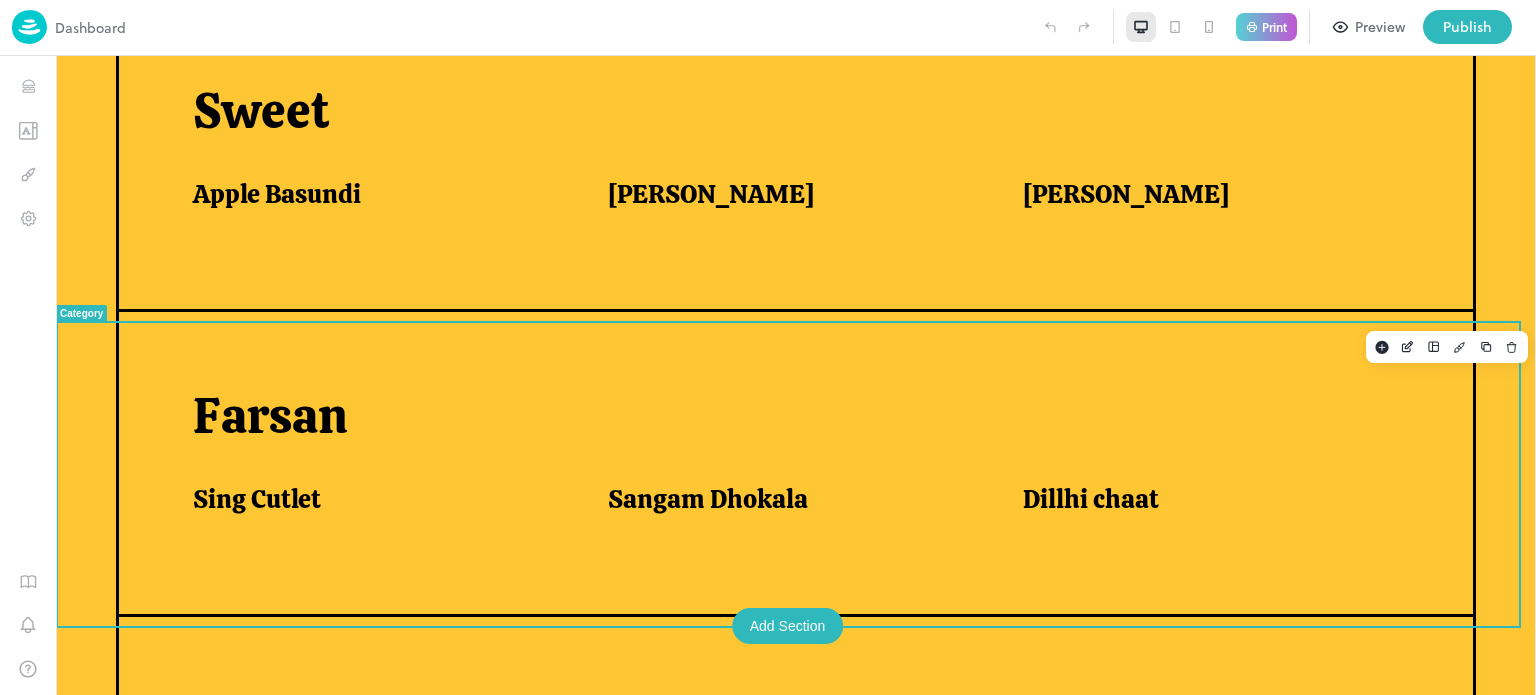 scroll, scrollTop: 908, scrollLeft: 0, axis: vertical 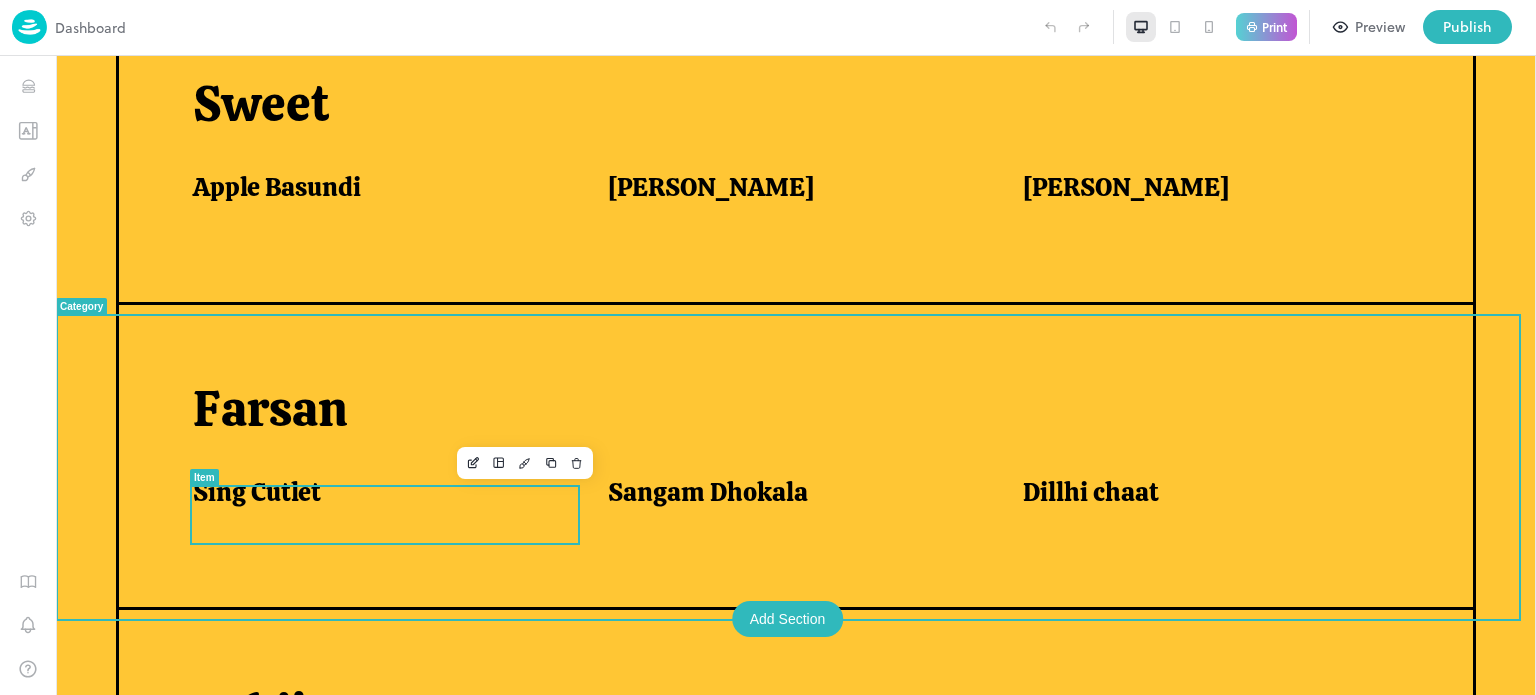 click on "Sing Cutlet" at bounding box center [257, 492] 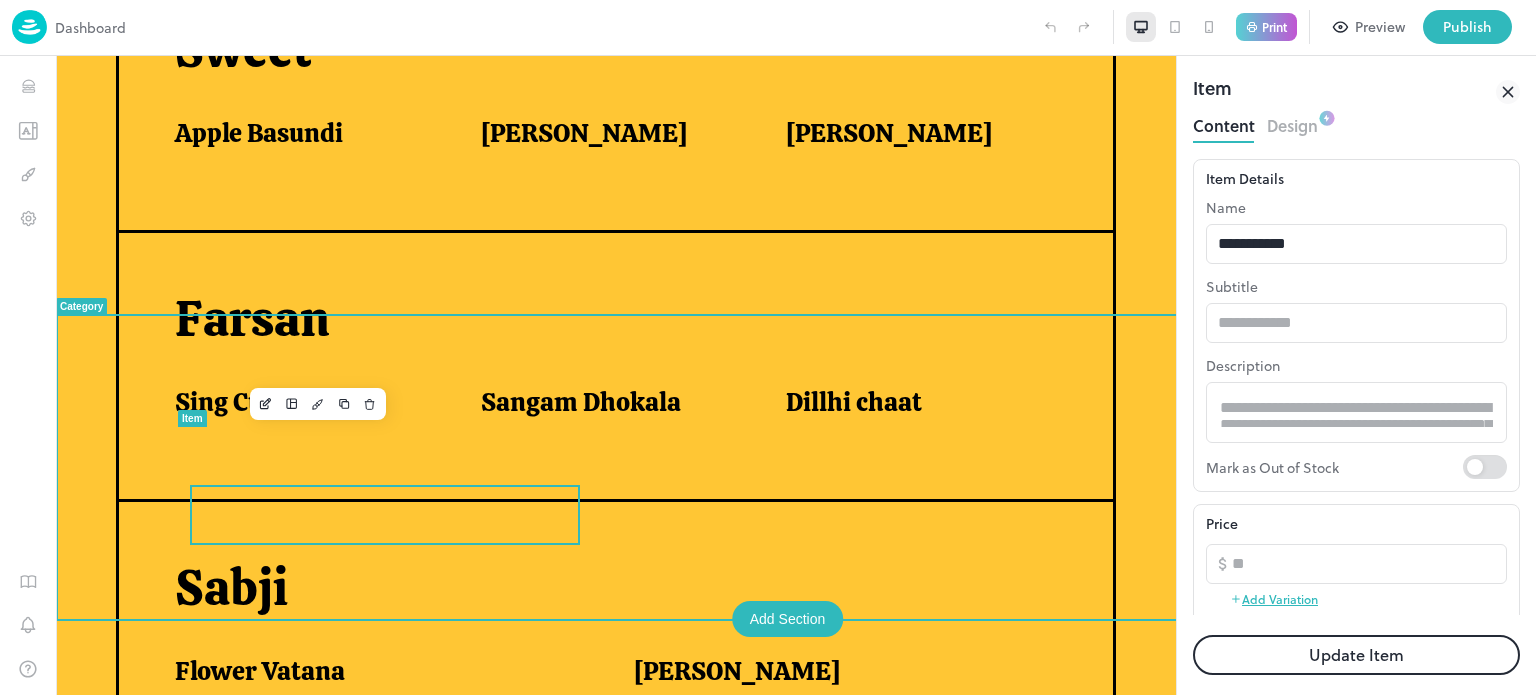 scroll, scrollTop: 853, scrollLeft: 0, axis: vertical 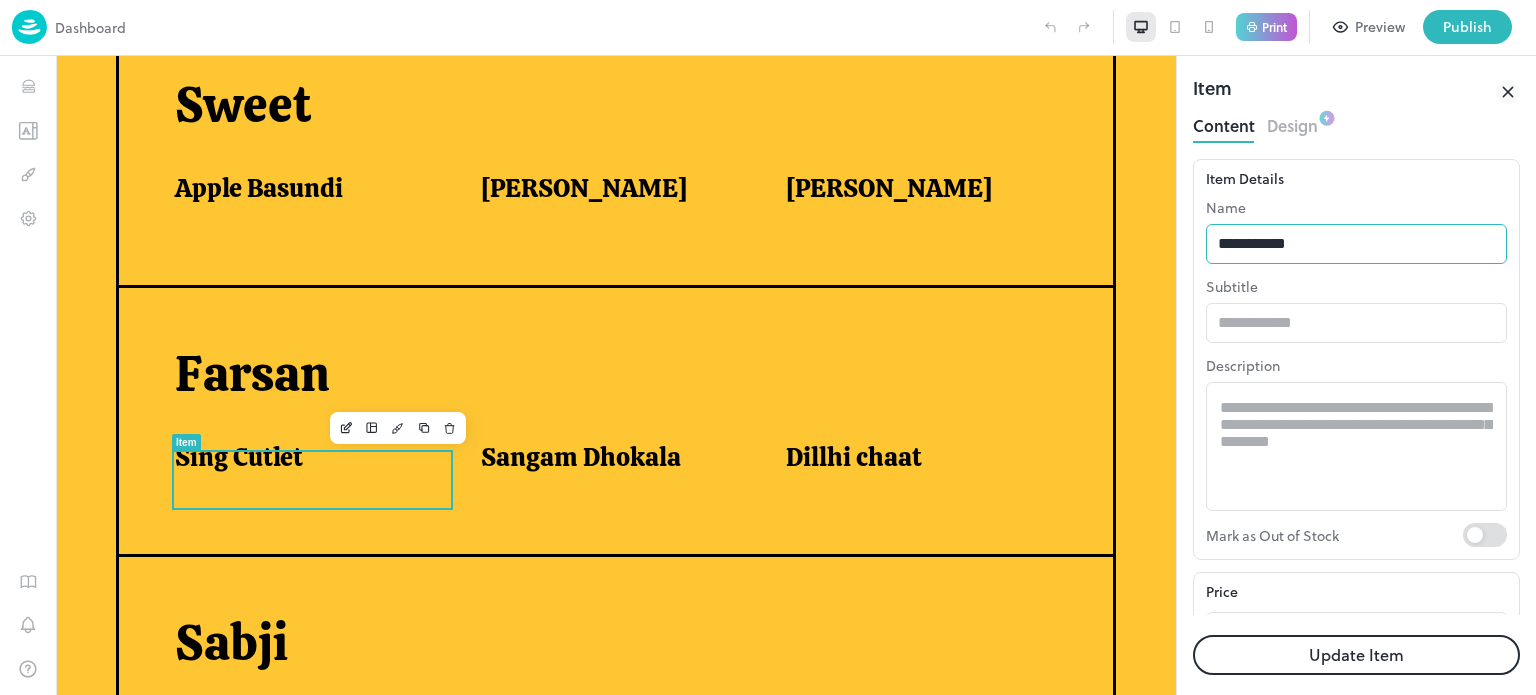 click on "**********" at bounding box center [1356, 244] 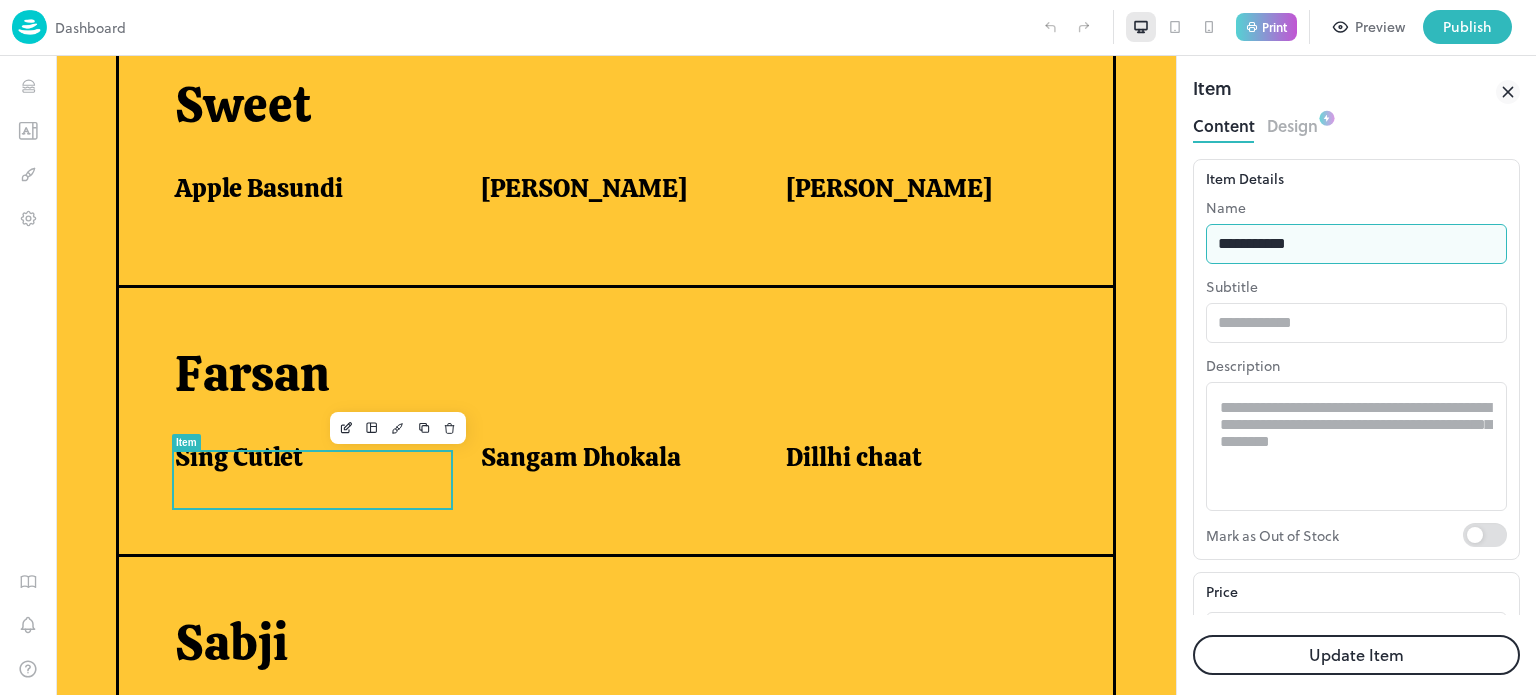 click on "**********" at bounding box center [1356, 244] 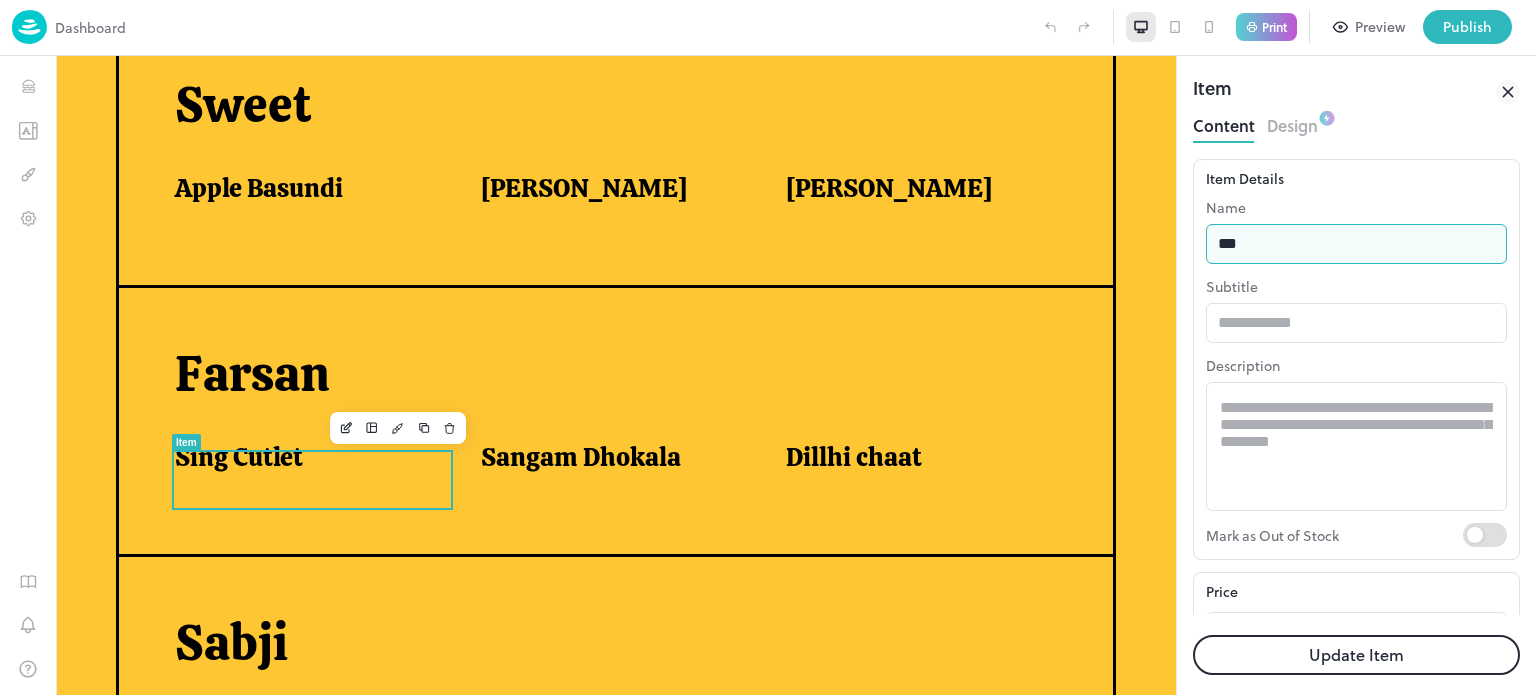 type on "***" 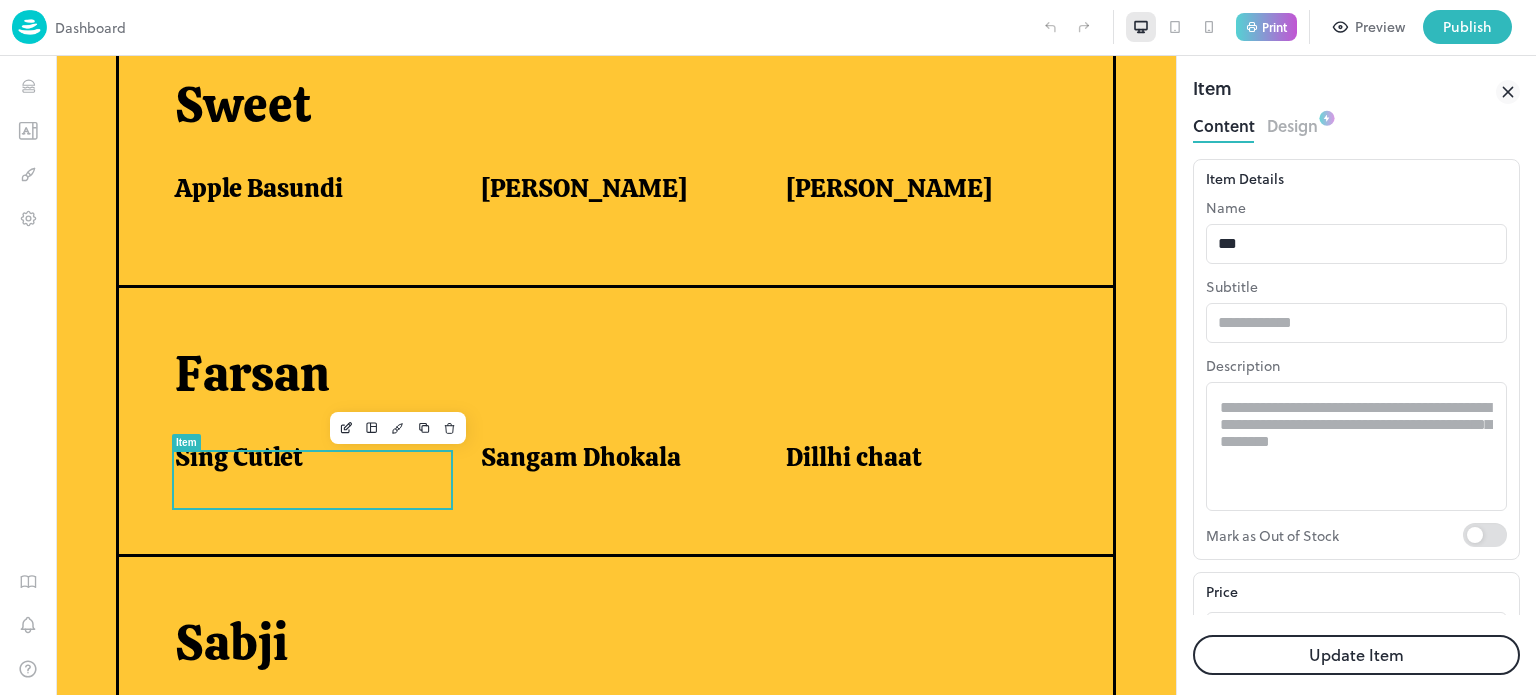 click on "Item Details Name *** ​ Subtitle ​ Description * ​ Mark as Out of Stock" at bounding box center [1356, 359] 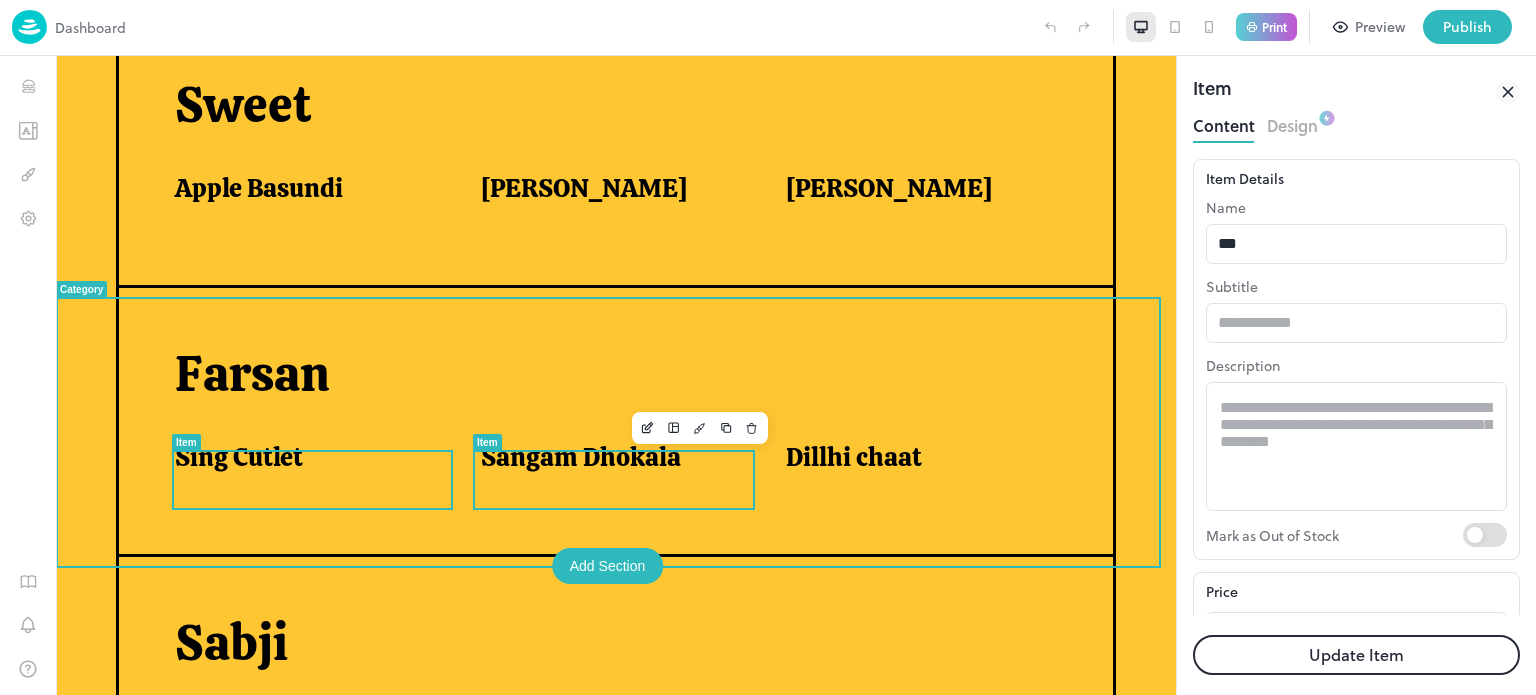 click on "Sangam Dhokala" at bounding box center [609, 462] 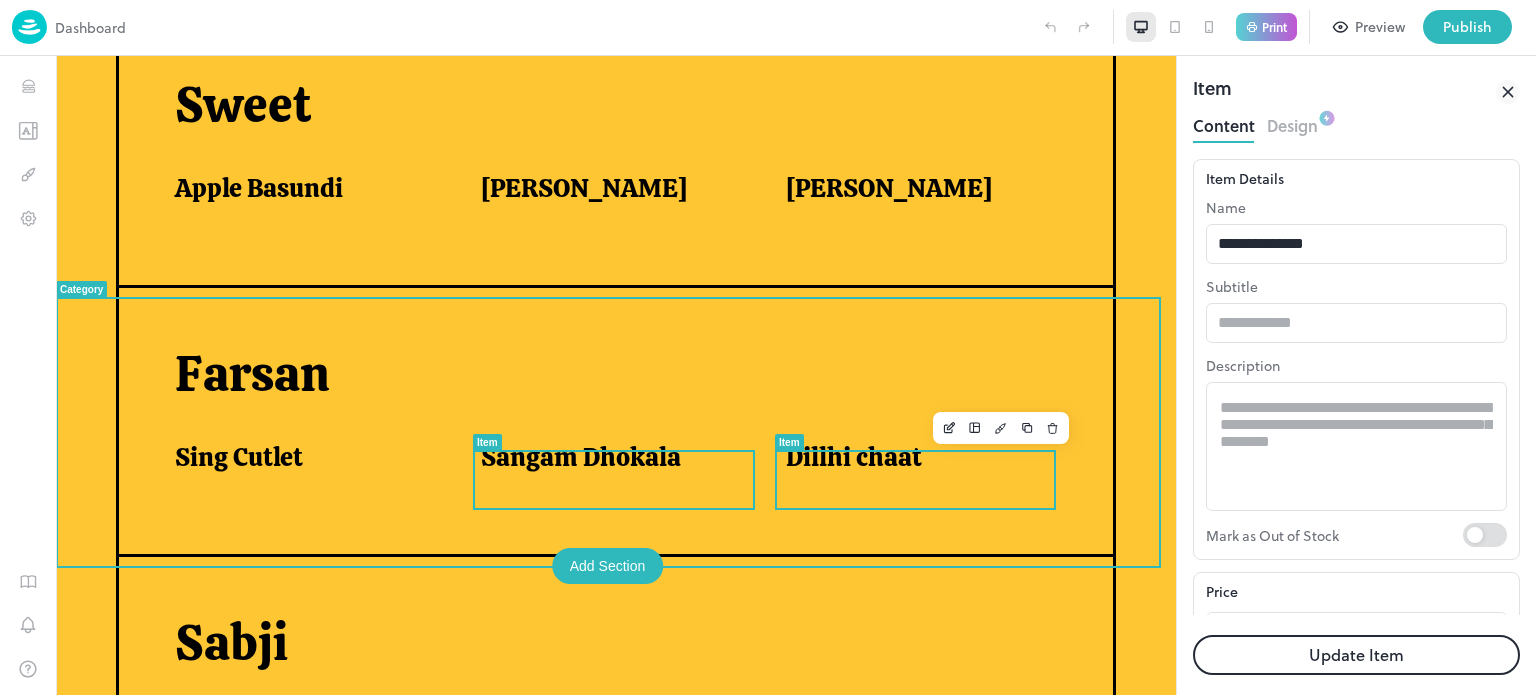 click on "Dillhi chaat" at bounding box center (927, 469) 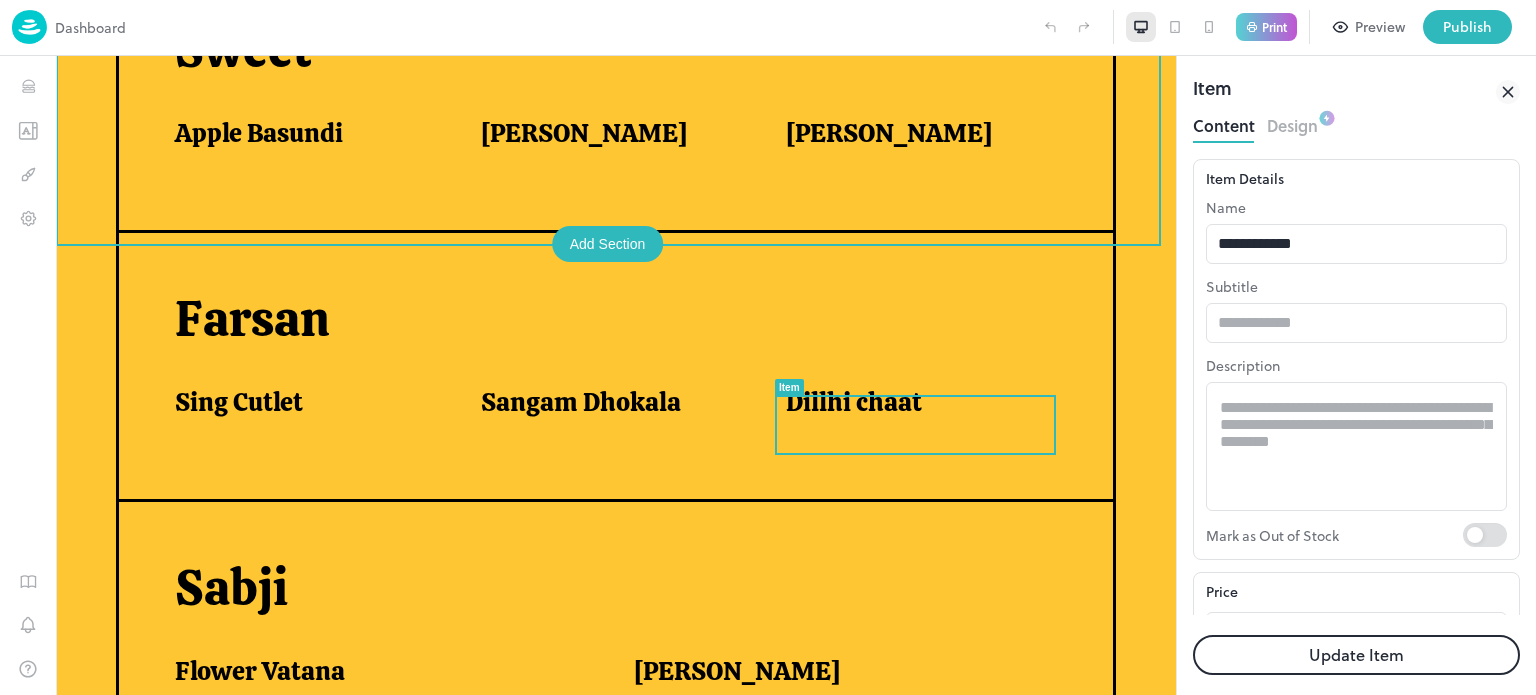 scroll, scrollTop: 0, scrollLeft: 0, axis: both 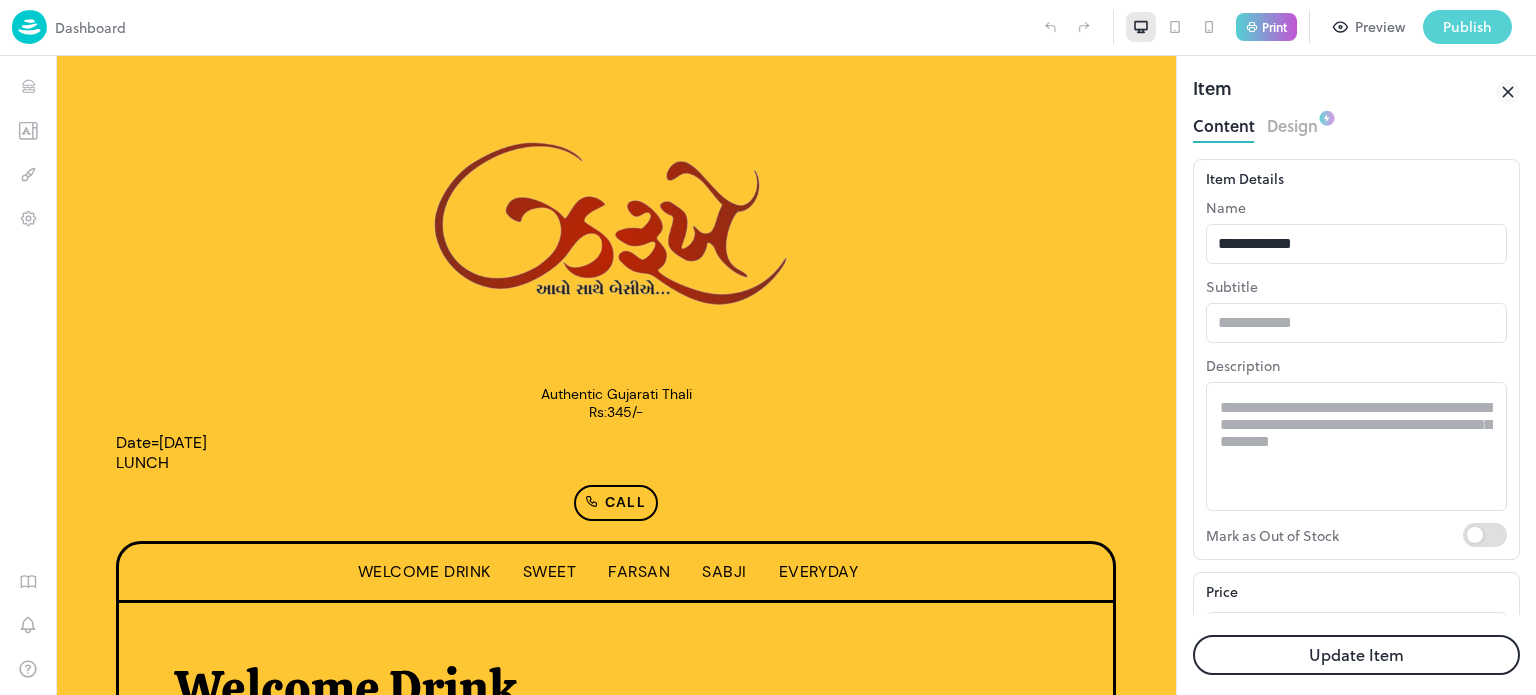 click on "Publish" at bounding box center [1467, 27] 